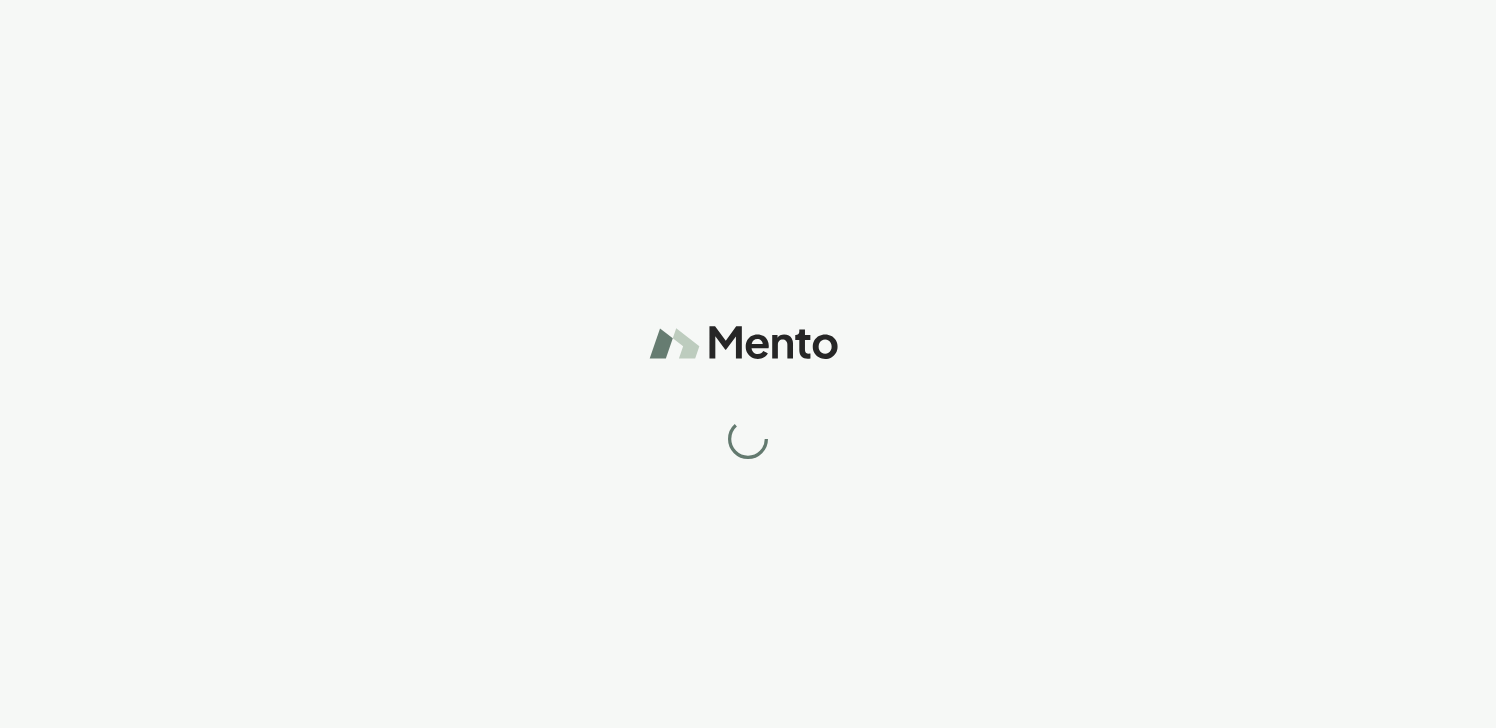 scroll, scrollTop: 0, scrollLeft: 0, axis: both 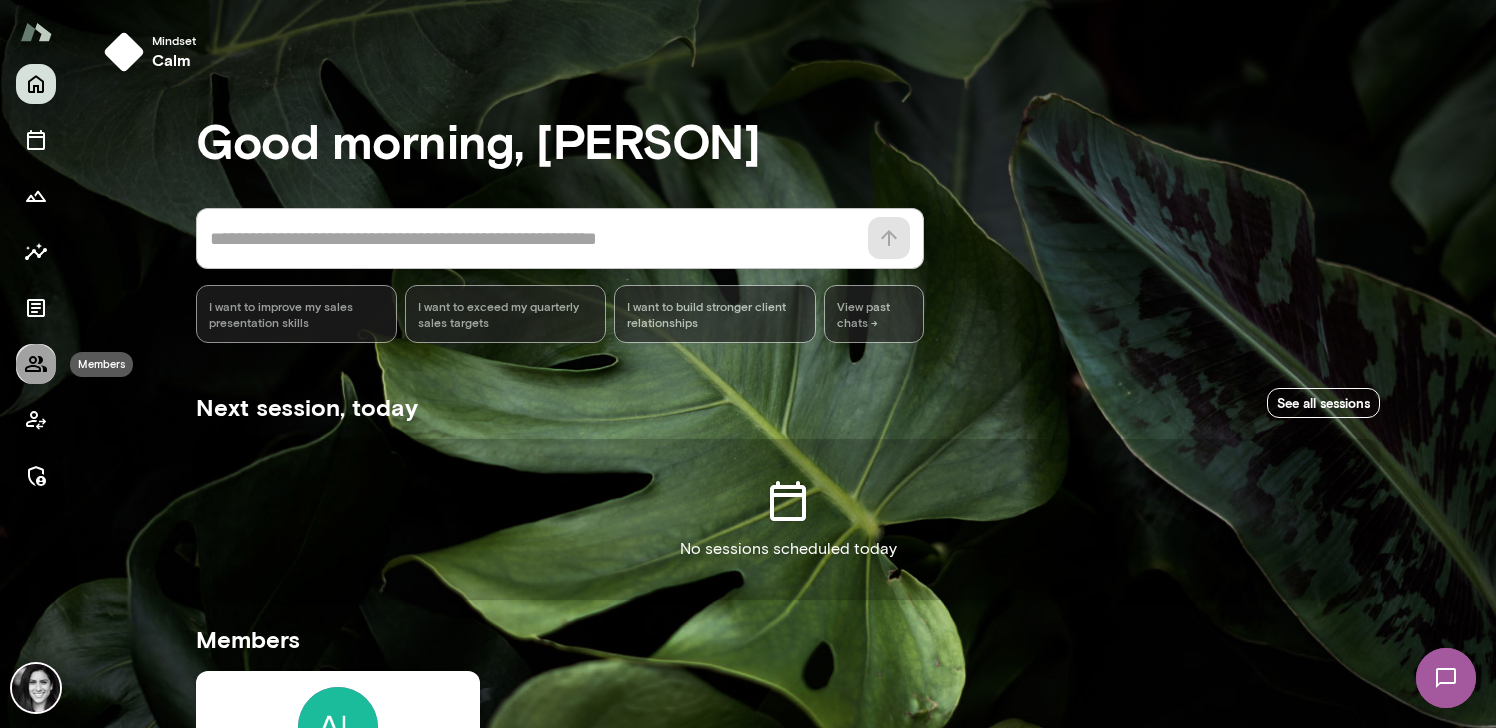 click at bounding box center (36, 364) 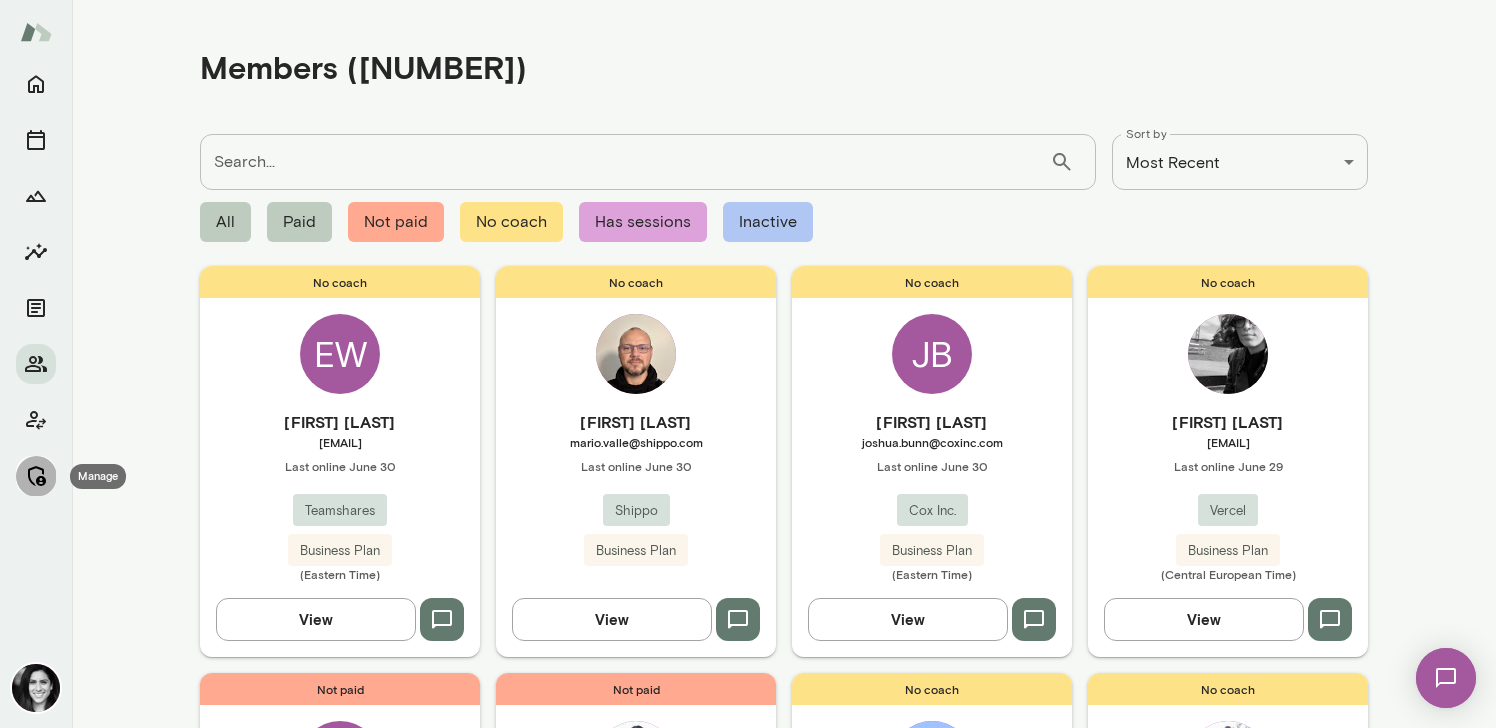 click at bounding box center [36, 476] 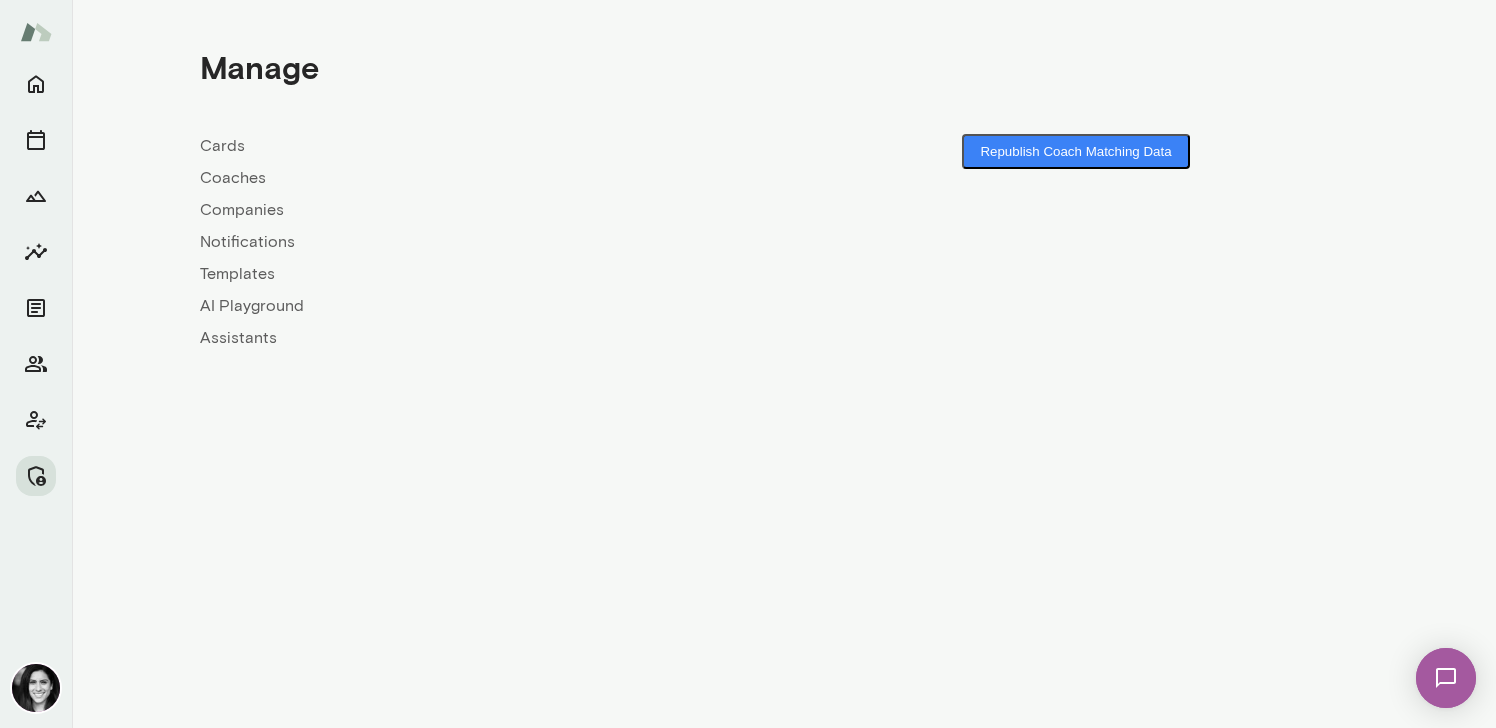 click on "Coaches" at bounding box center (492, 178) 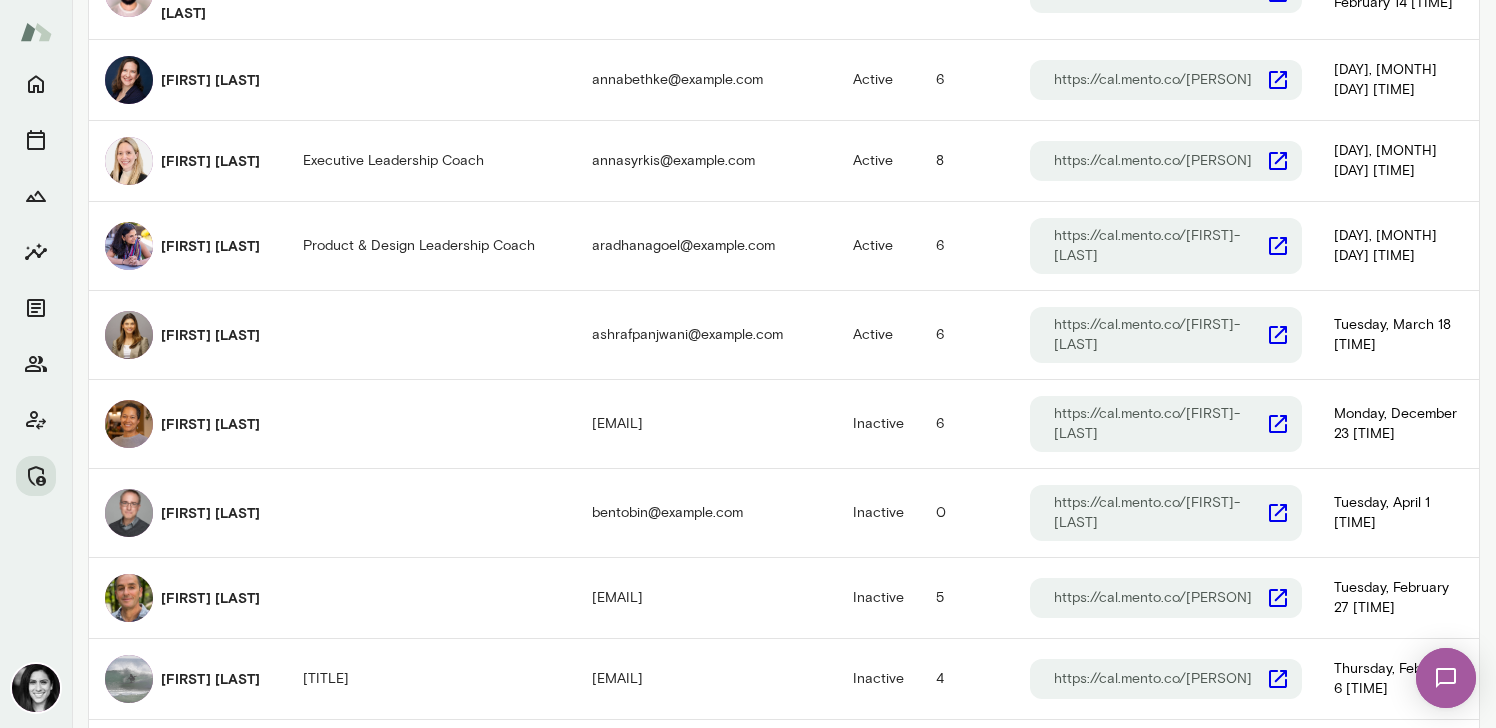scroll, scrollTop: 1341, scrollLeft: 0, axis: vertical 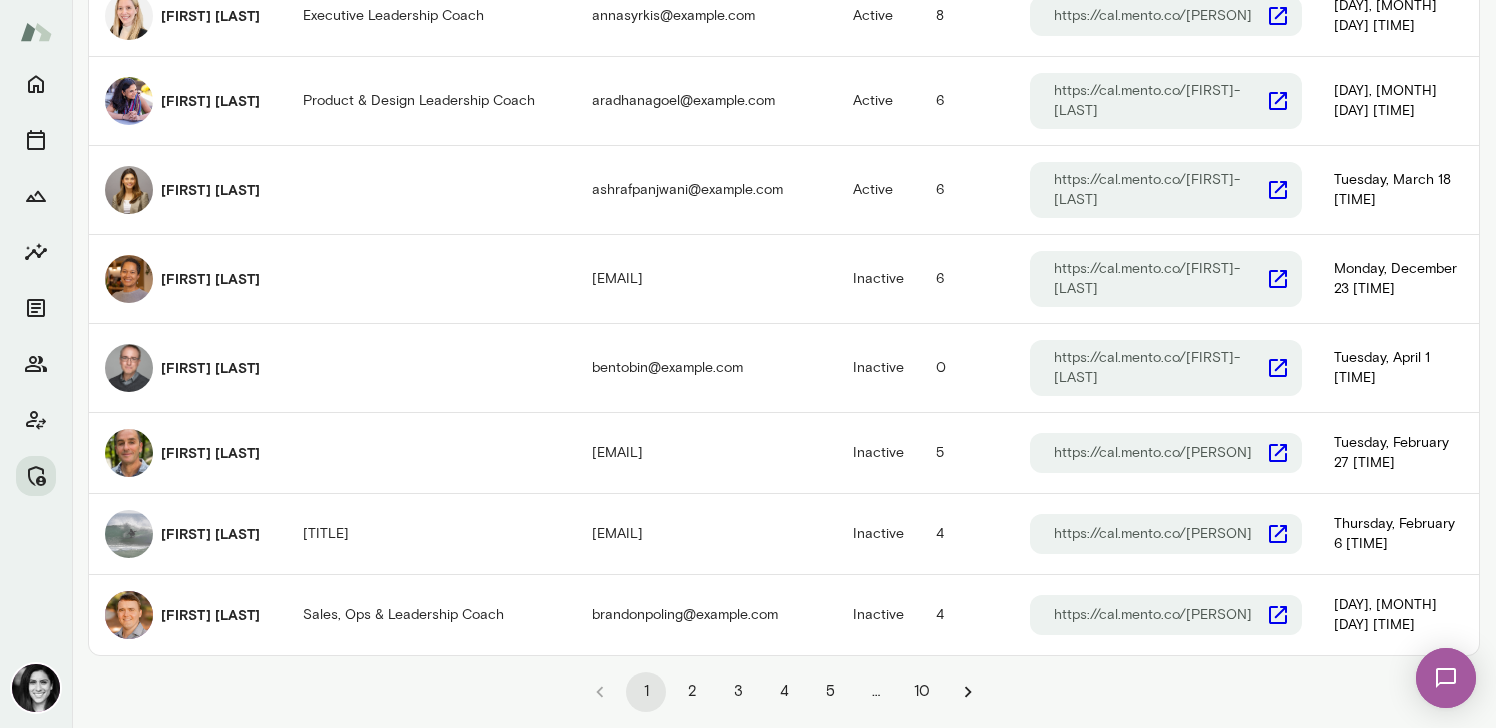 click on "2" at bounding box center (692, 692) 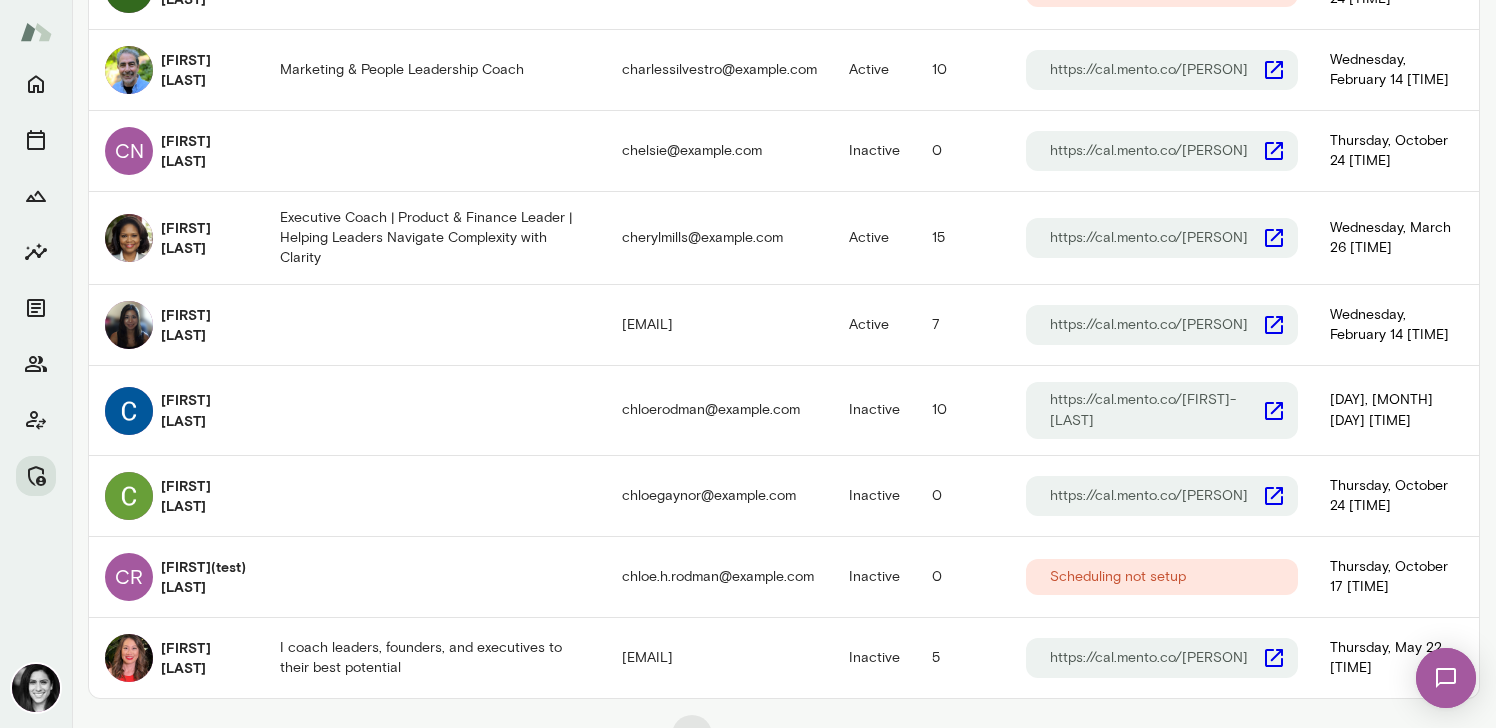 scroll, scrollTop: 1296, scrollLeft: 0, axis: vertical 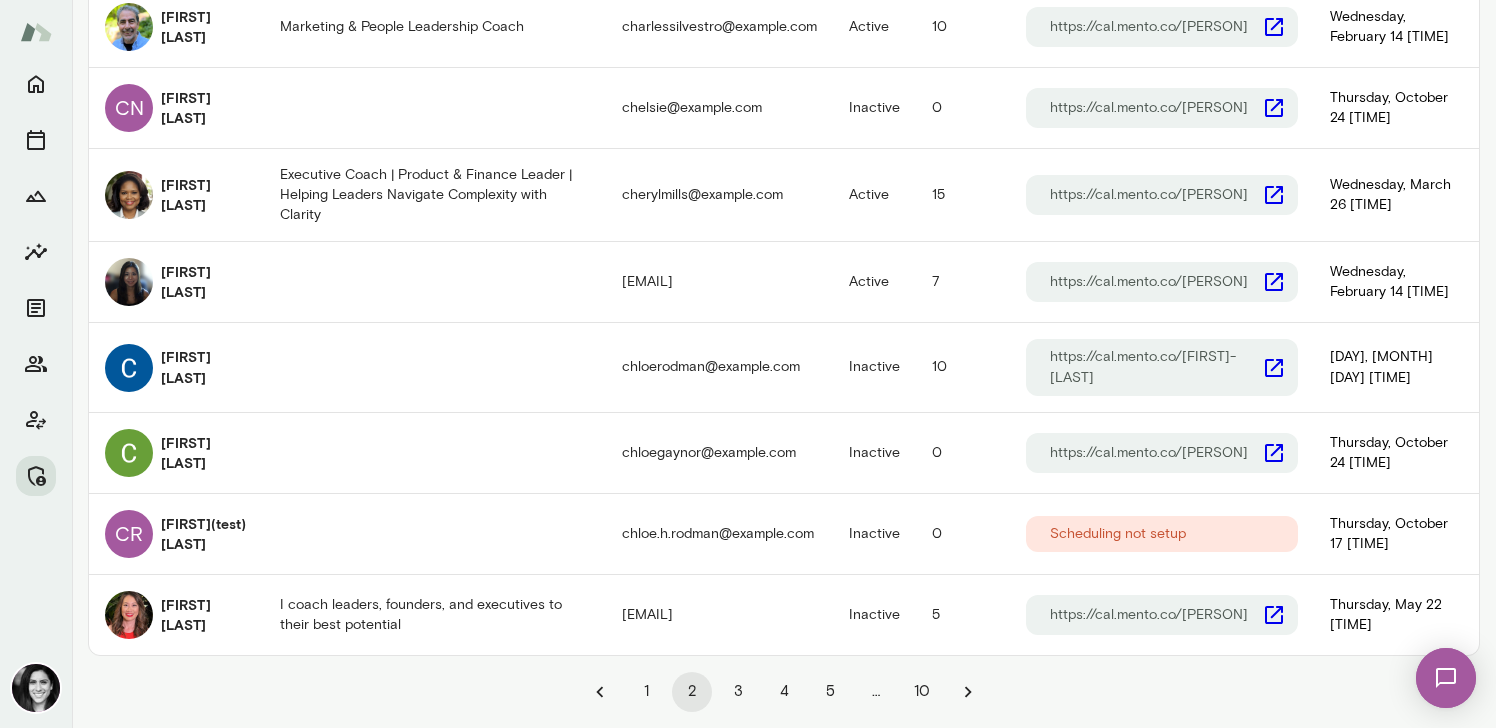 click on "3" at bounding box center (738, 692) 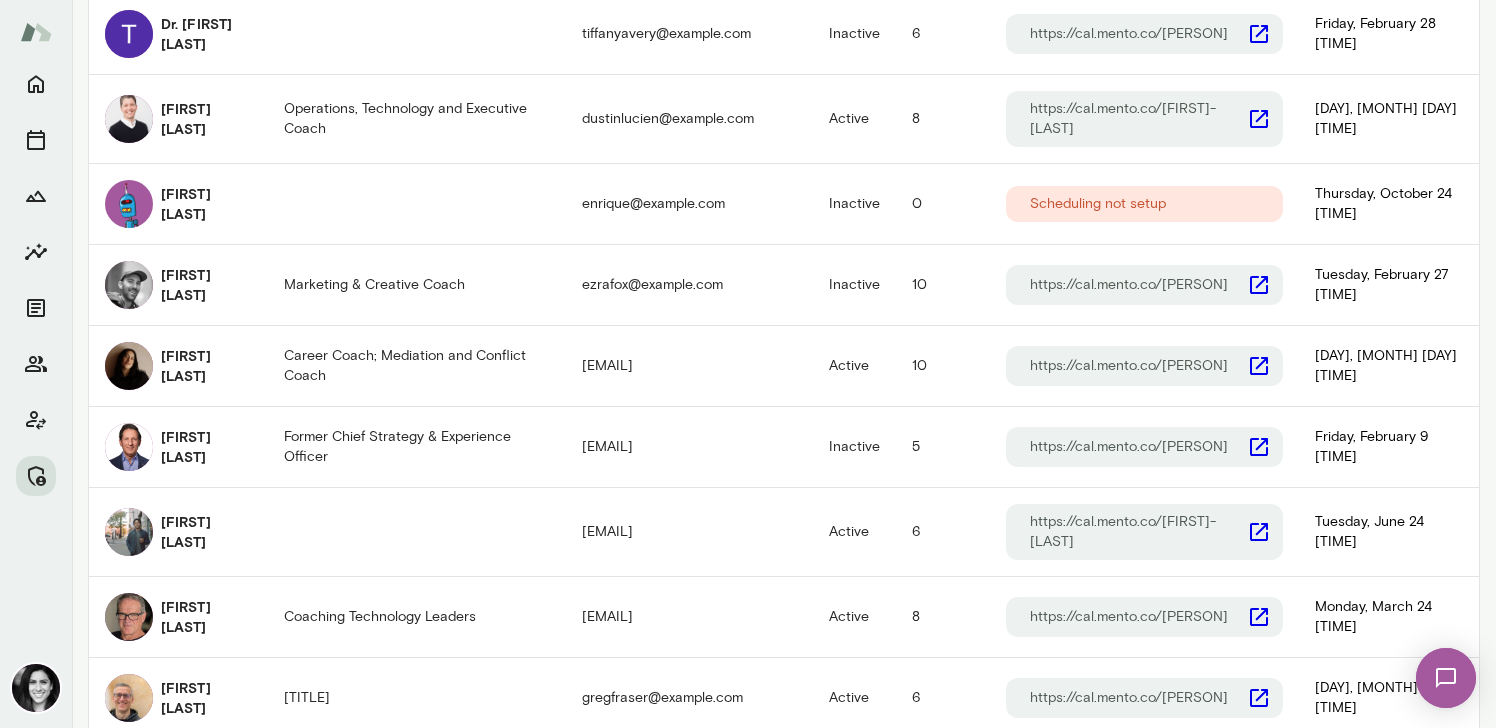 scroll, scrollTop: 1240, scrollLeft: 0, axis: vertical 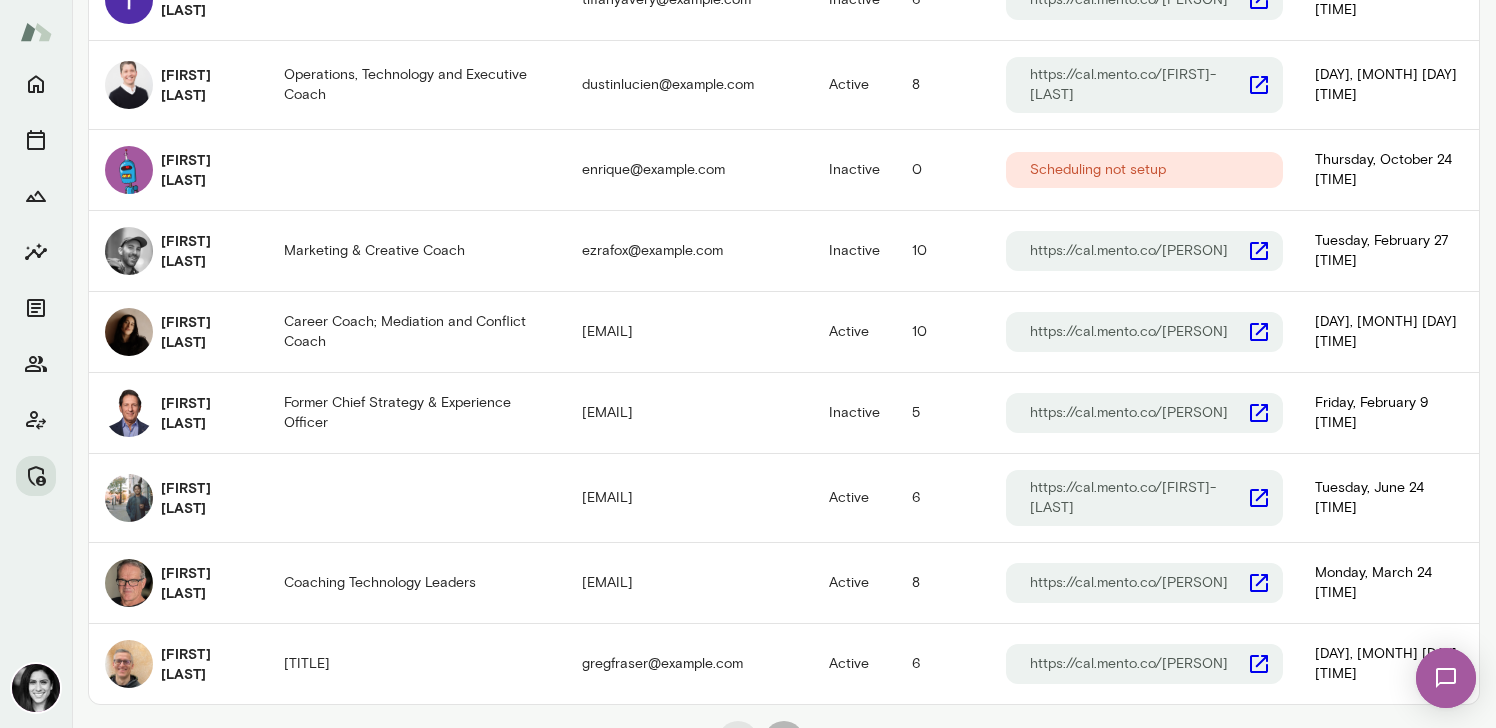 click on "4" at bounding box center (784, 741) 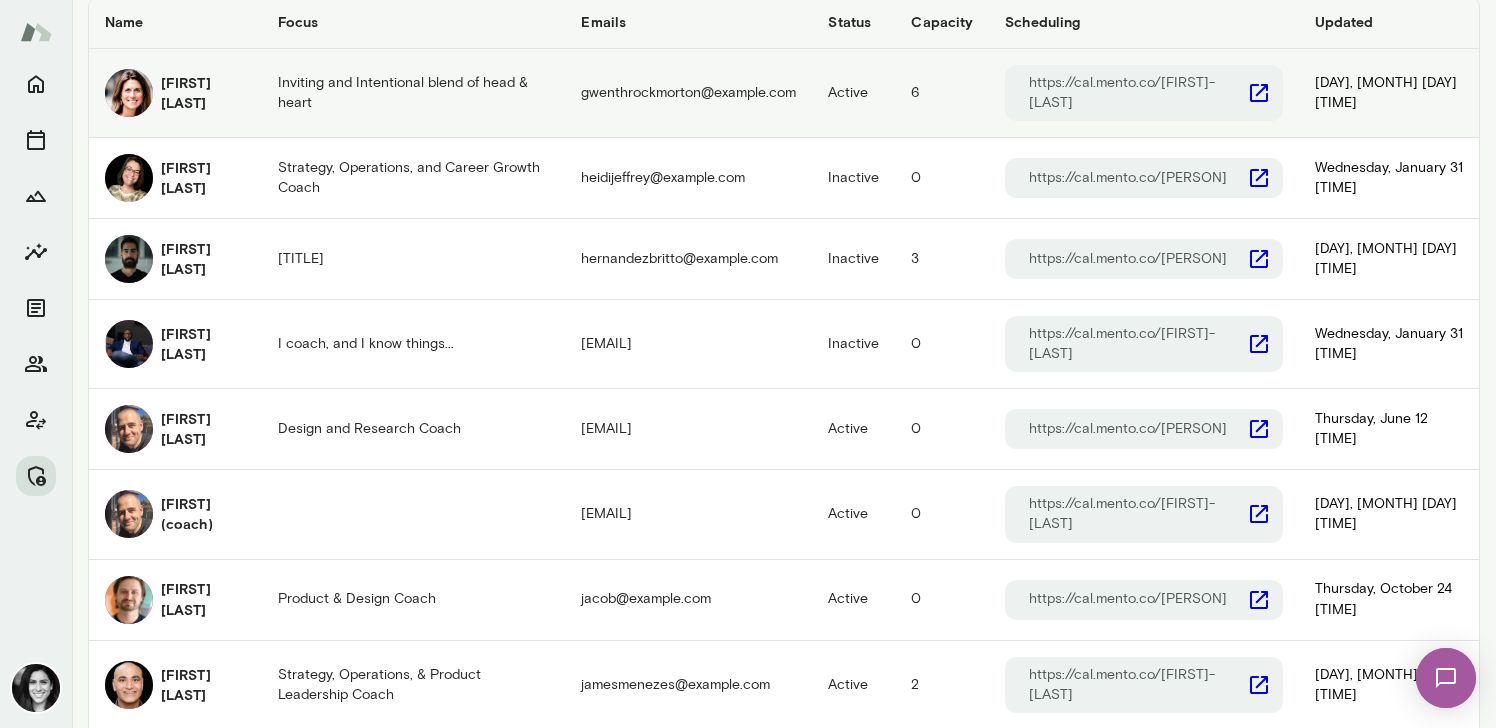scroll, scrollTop: 0, scrollLeft: 0, axis: both 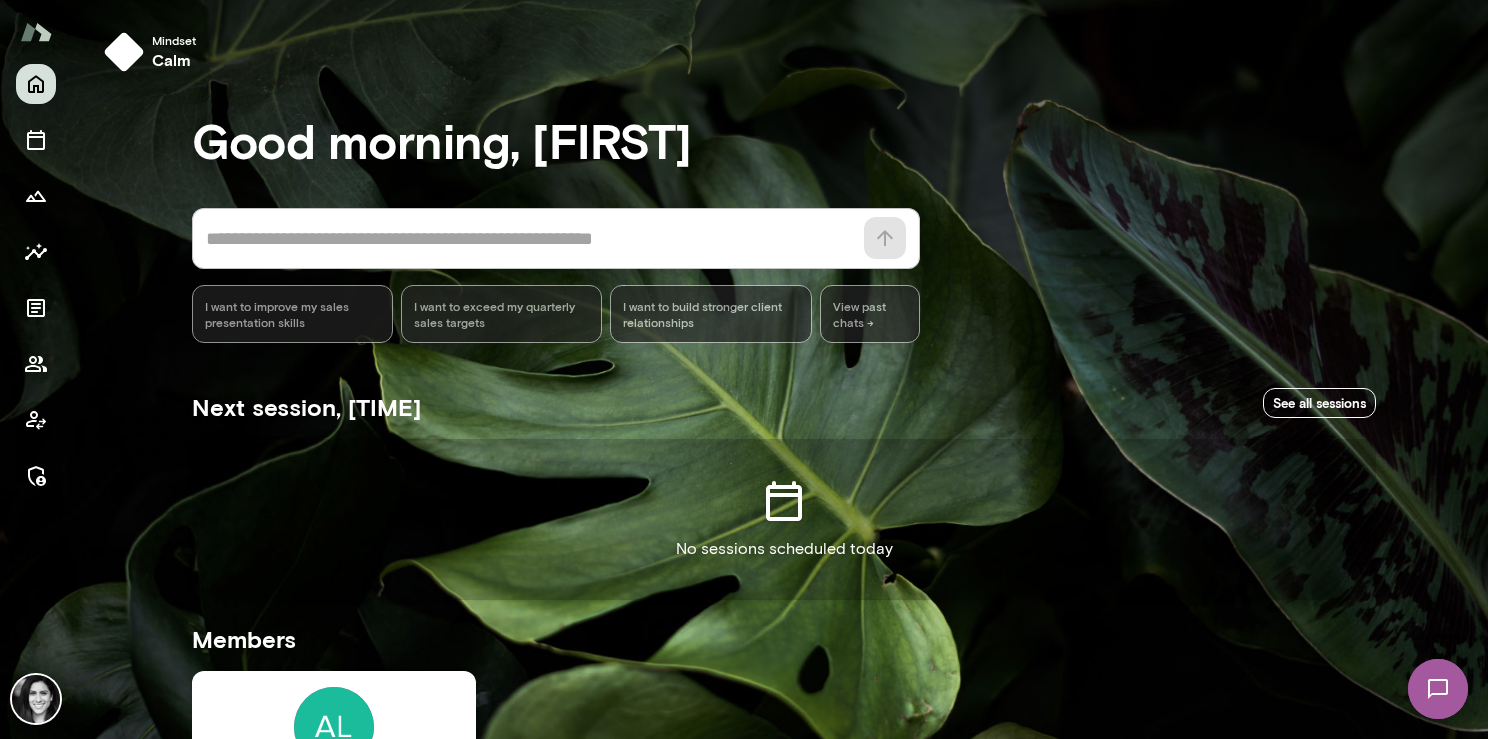 click at bounding box center [36, 280] 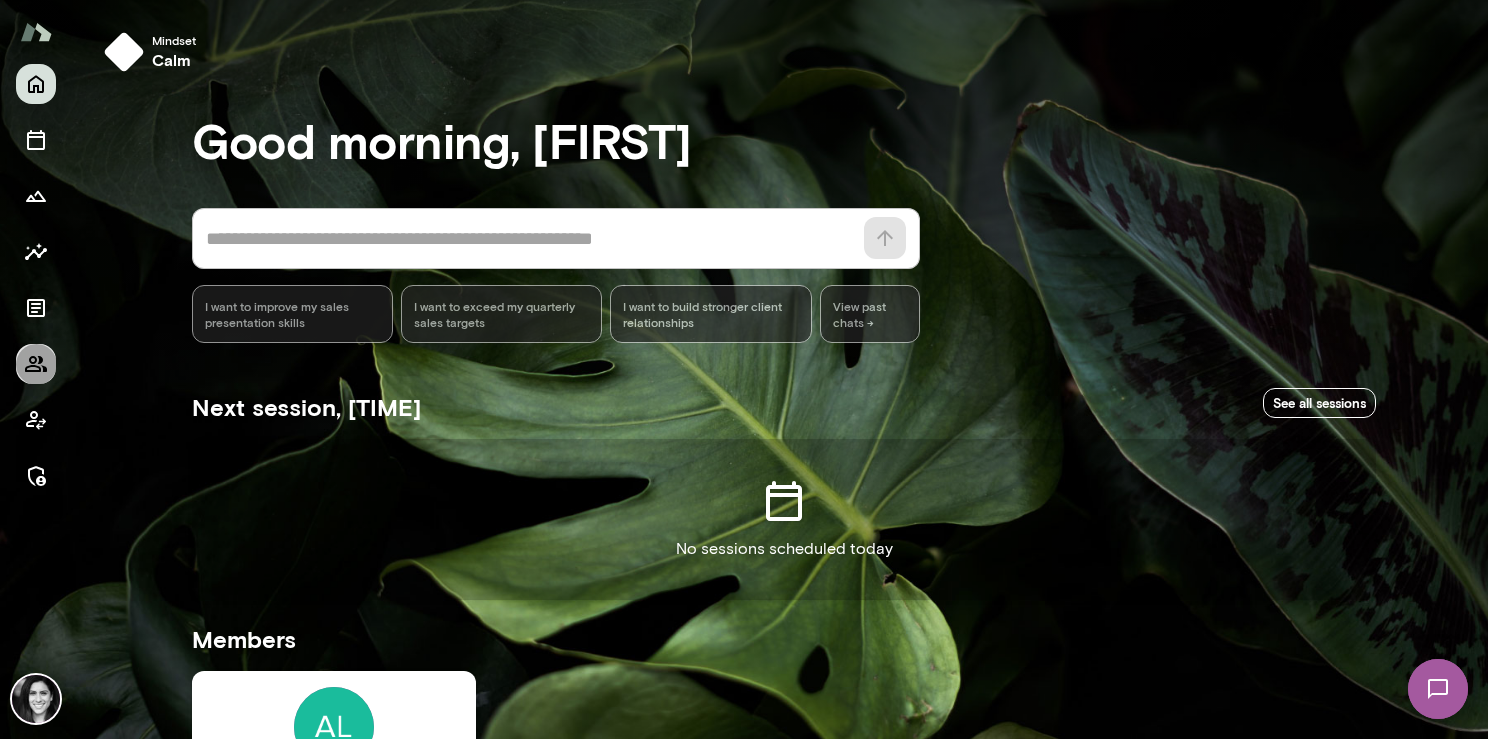 click at bounding box center (36, 364) 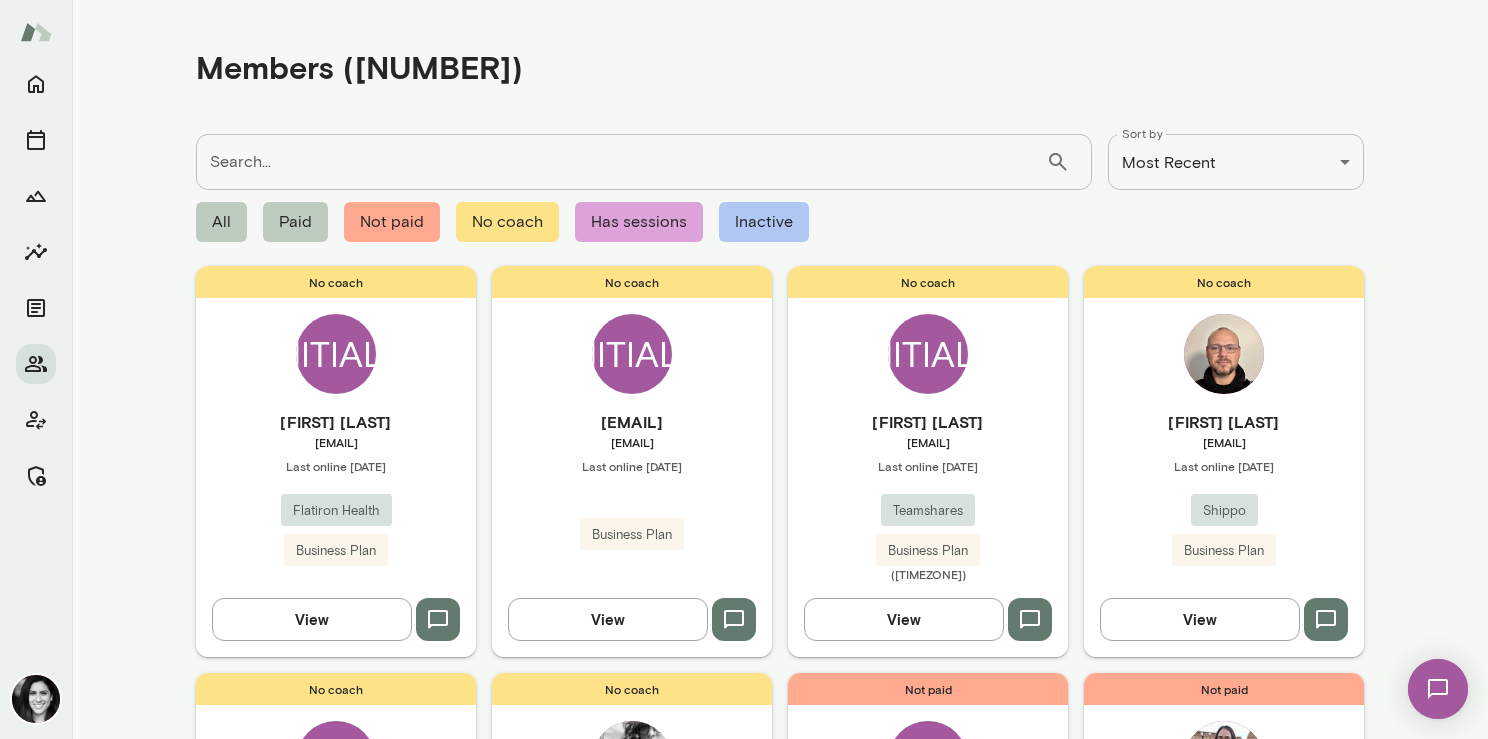 click on "No coach MM Molly McAleer mmcaleer@flatiron.com Last online July 1 Flatiron Health Business Plan View" at bounding box center [336, 461] 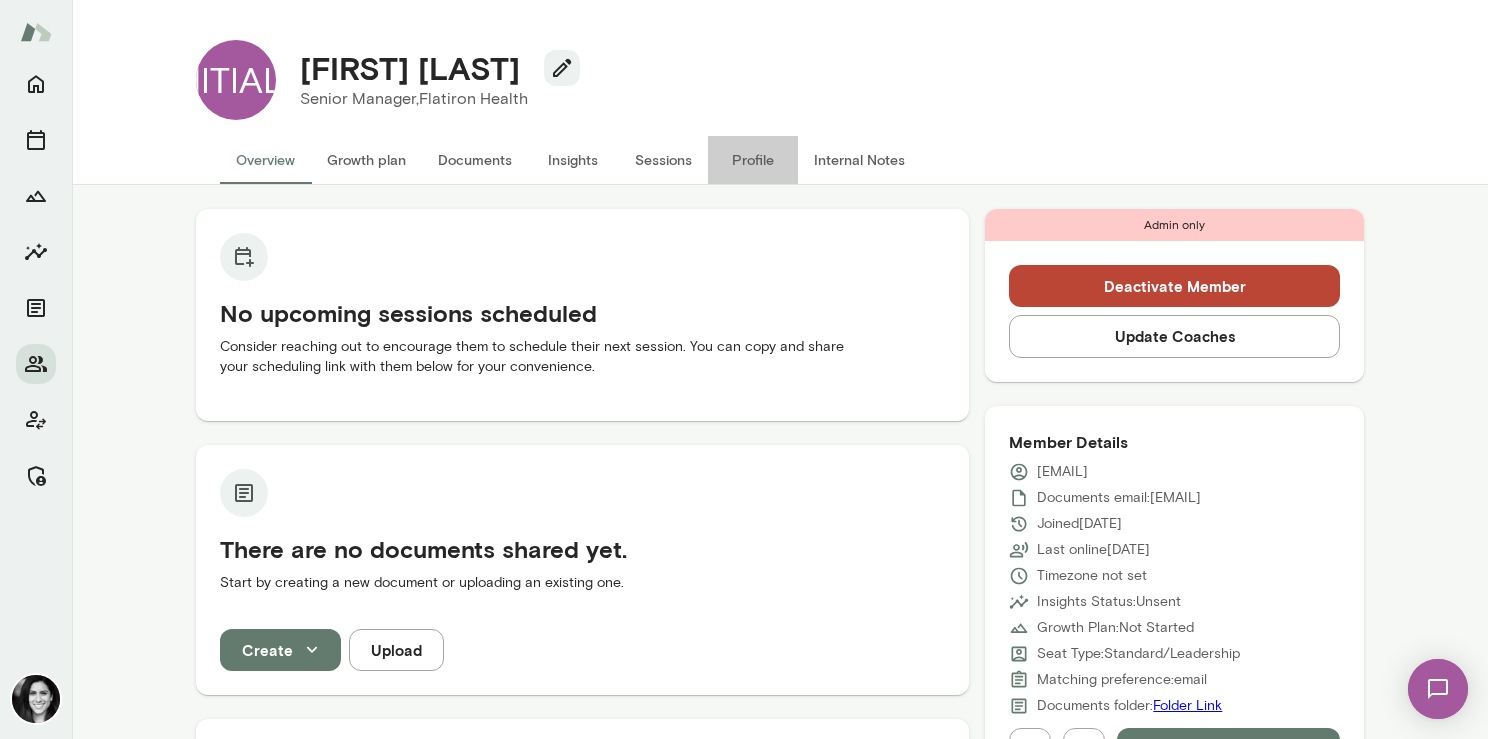 click on "Profile" at bounding box center (753, 160) 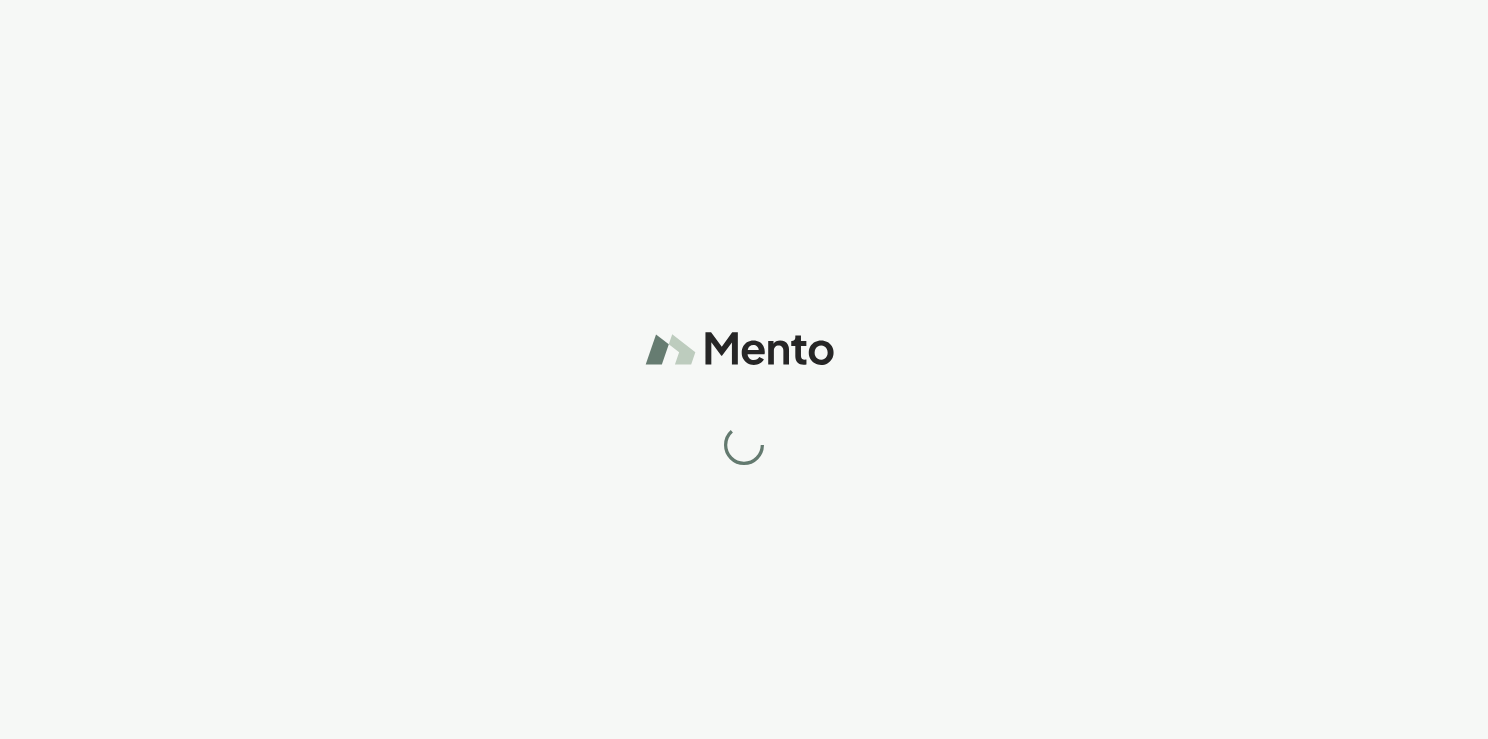 scroll, scrollTop: 0, scrollLeft: 0, axis: both 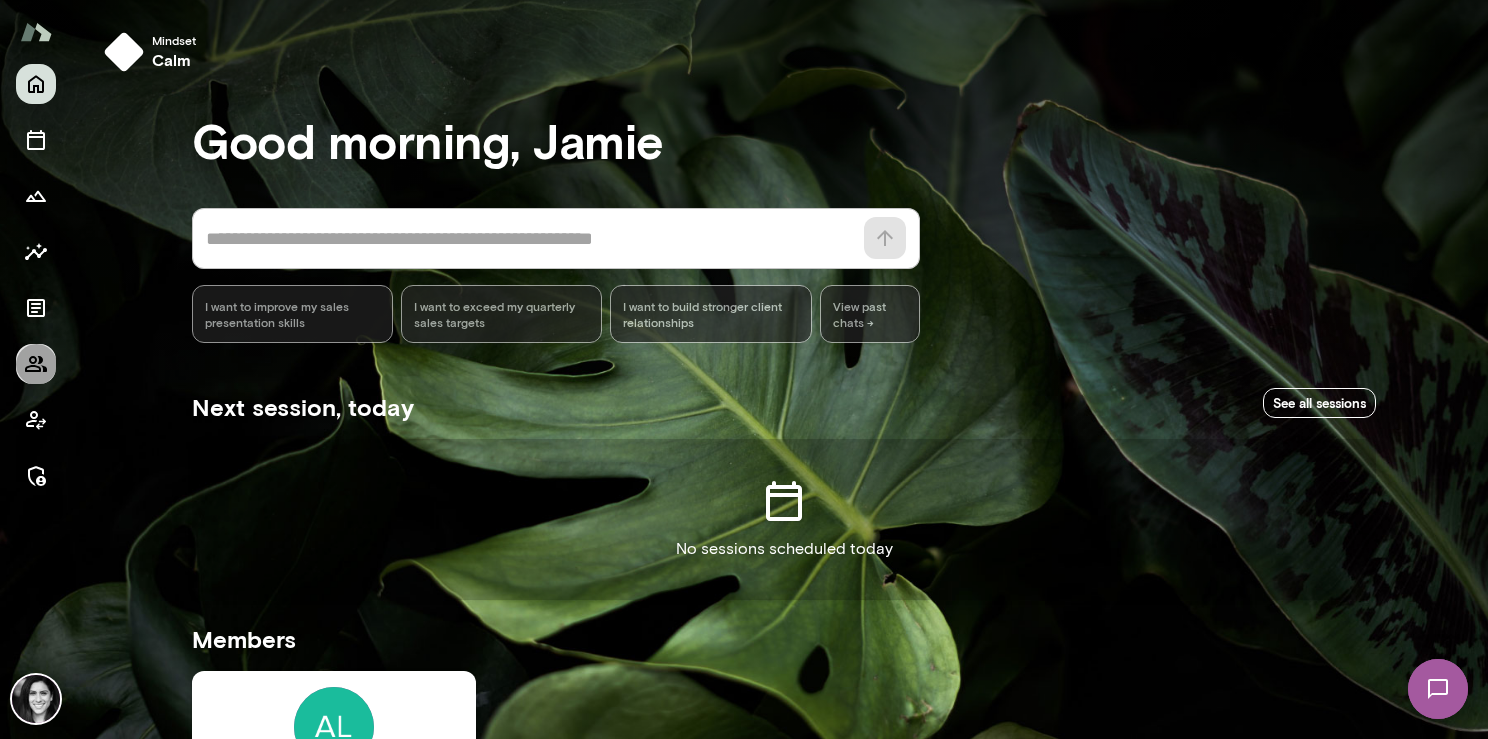 click at bounding box center (36, 364) 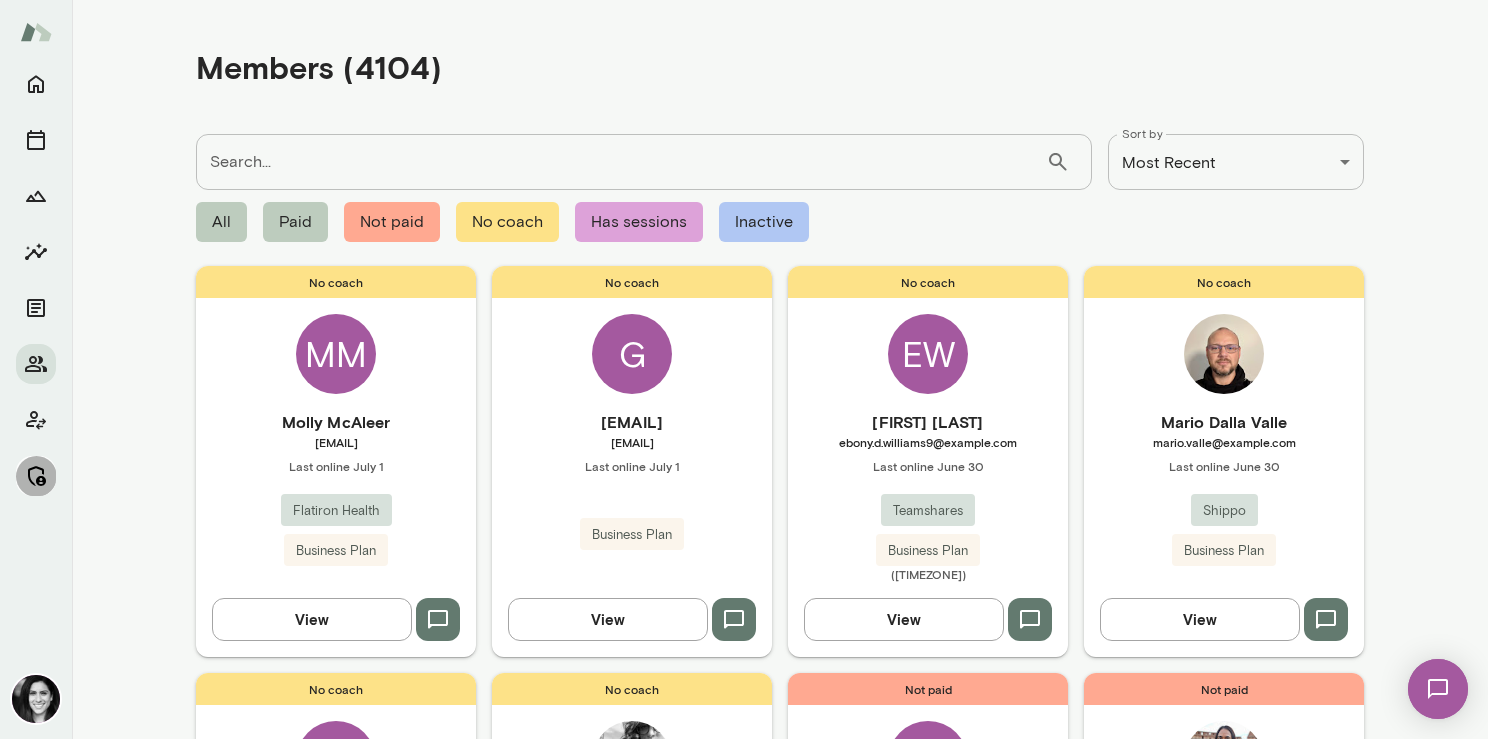 click at bounding box center [37, 476] 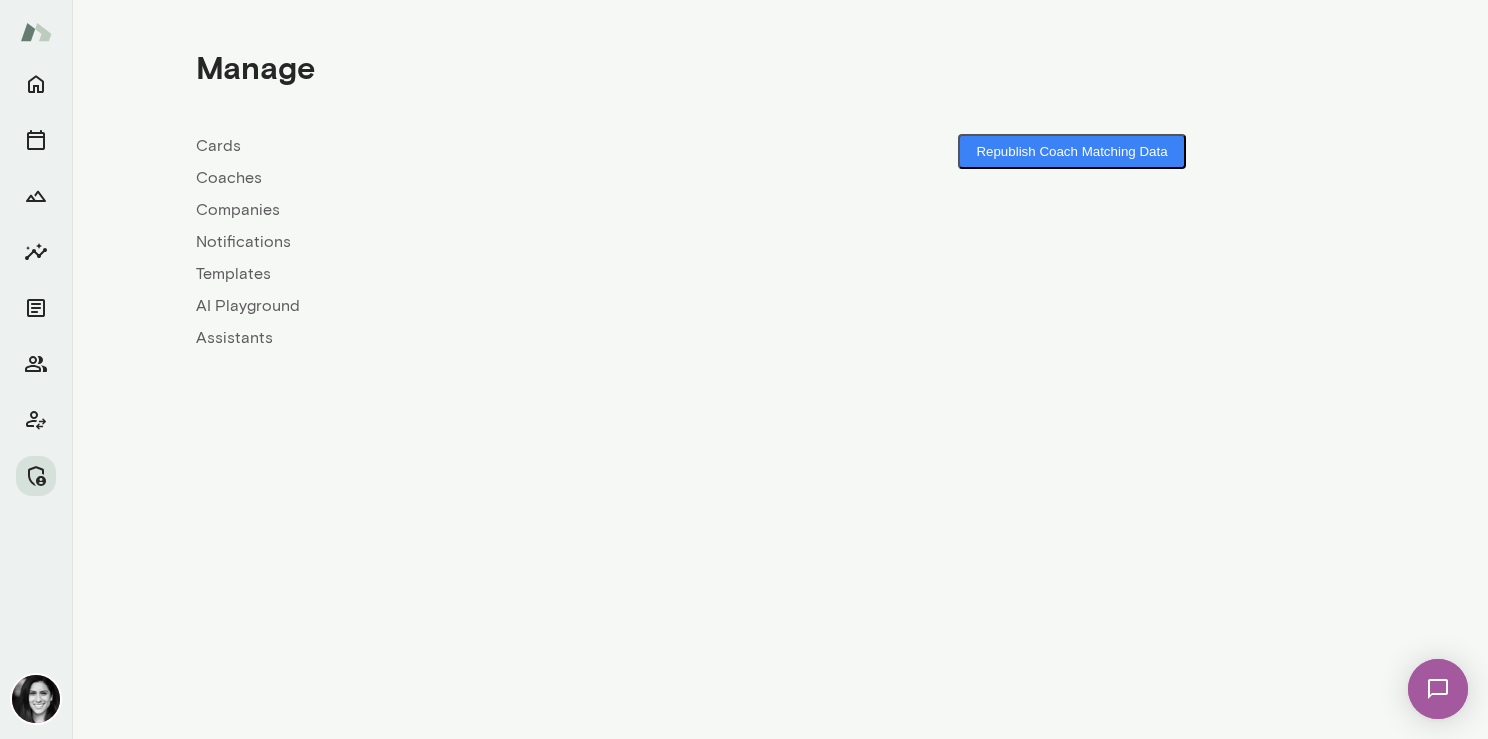 click on "Cards Coaches Companies Notifications Templates AI Playground Assistants" at bounding box center [488, 242] 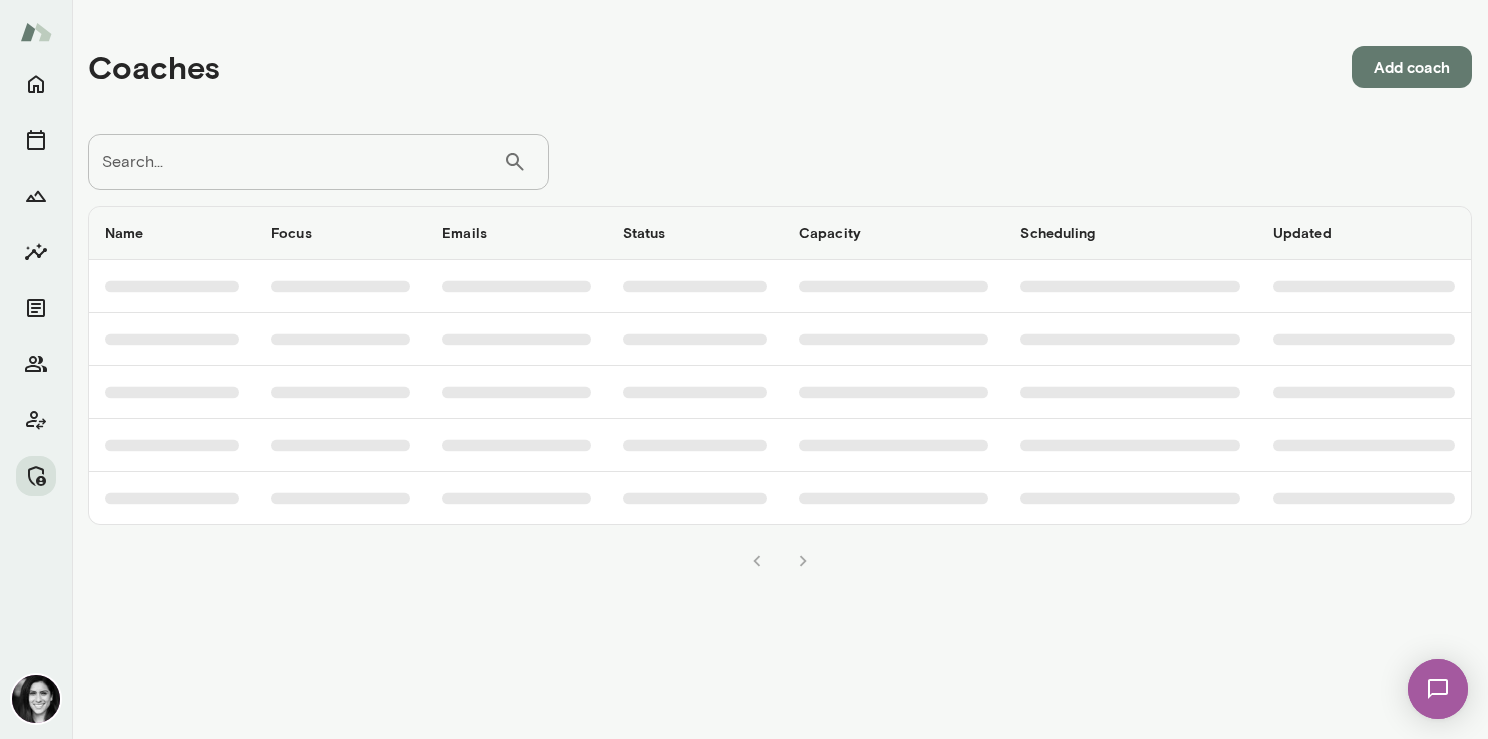 click on "Search..." at bounding box center (295, 162) 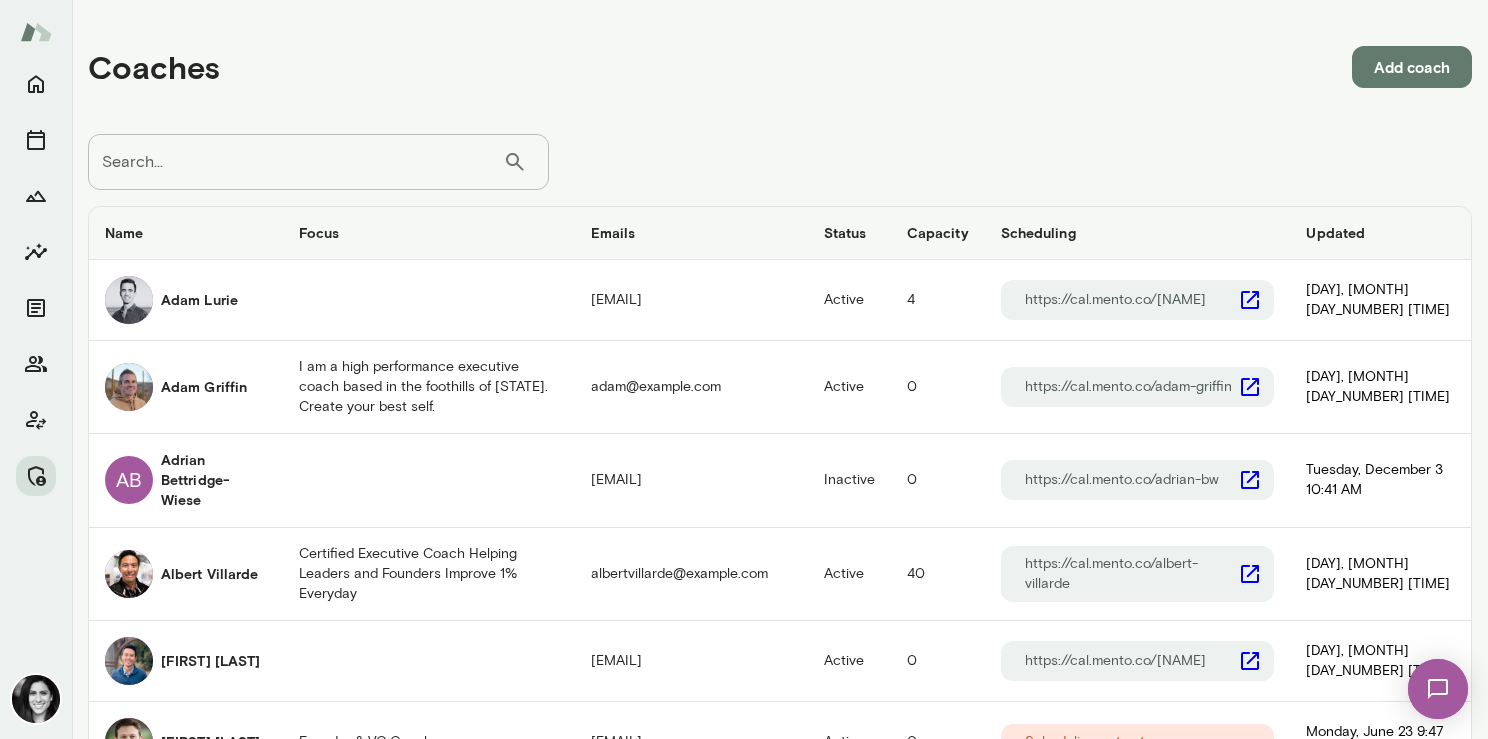 click on "Coaches Add coach Search... ​ Search... Name Focus Emails Status Capacity Scheduling Updated Adam Lurie adamlurie@mento.co Active 4   https://cal.mento.co/adam-lurie Monday, October 7 12:11 PM  Adam Griffin I am a high performance executive coach based in the foothills of Colorado. Create your best self. adam@mento.co Active 0   https://cal.mento.co/adam-griffin Tuesday, May 27 8:13 AM  AB Adrian Bettridge-Wiese adrianbettridgewiese@mento.co Inactive 0   https://cal.mento.co/adrian-bw Tuesday, December 3 10:41 AM  Albert Villarde Certified Executive Coach Helping Leaders and Founders Improve 1% Everyday albertvillarde@mento.co Active 40   https://cal.mento.co/albert-villarde Friday, May 24 7:15 AM  Alex Yu alexyu@mento.co Active 0   https://cal.mento.co/alex-yu Monday, October 21 7:49 AM  Alex Marcus Founder & VC Coaches alex@mento.co Active 0   Scheduling not setup Monday, June 23 9:47 AM  Alexis Kavazanjian alexiskavazanjian@mento.co Active 6   https://cal.mento.co/alexis-kavazanjian Allyson Tom 2" at bounding box center (780, 1014) 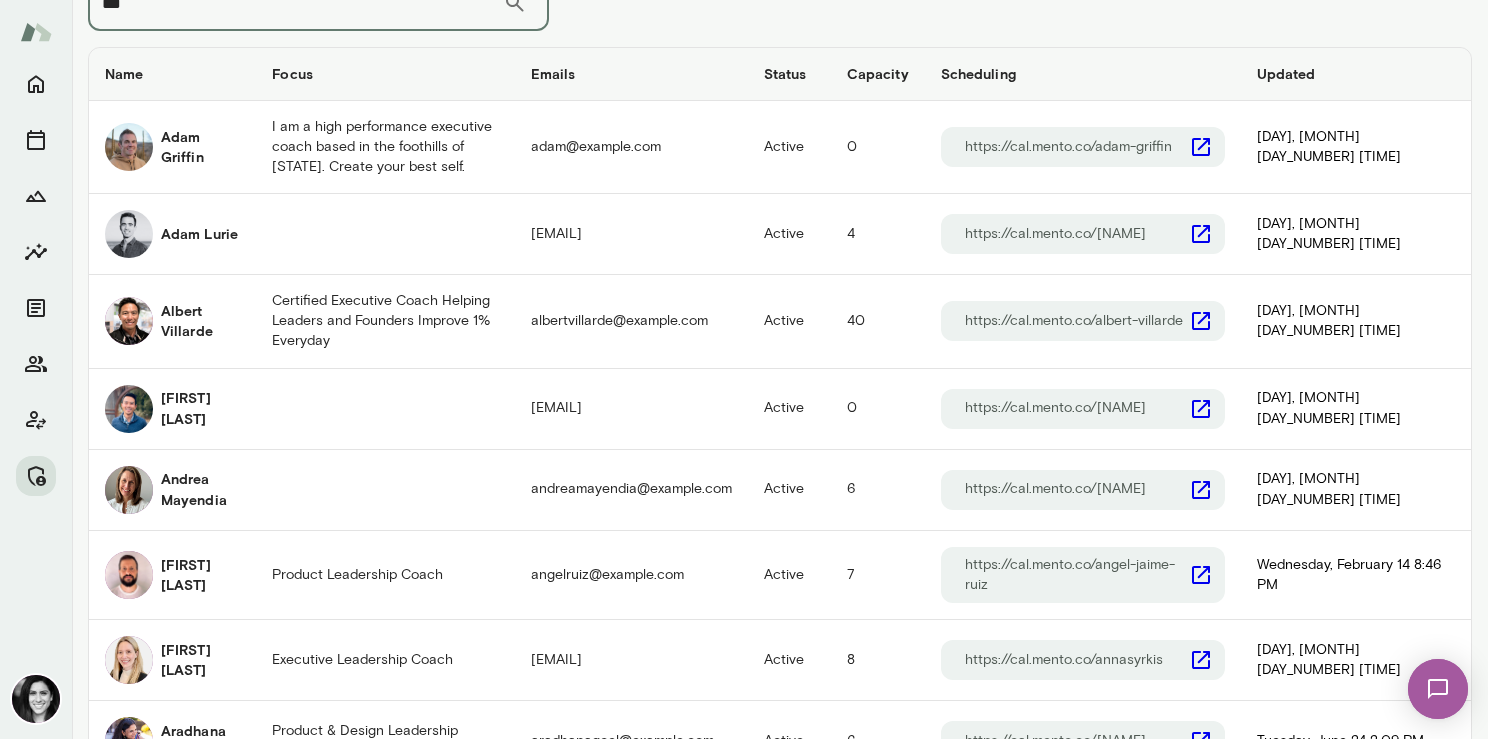 scroll, scrollTop: 99, scrollLeft: 0, axis: vertical 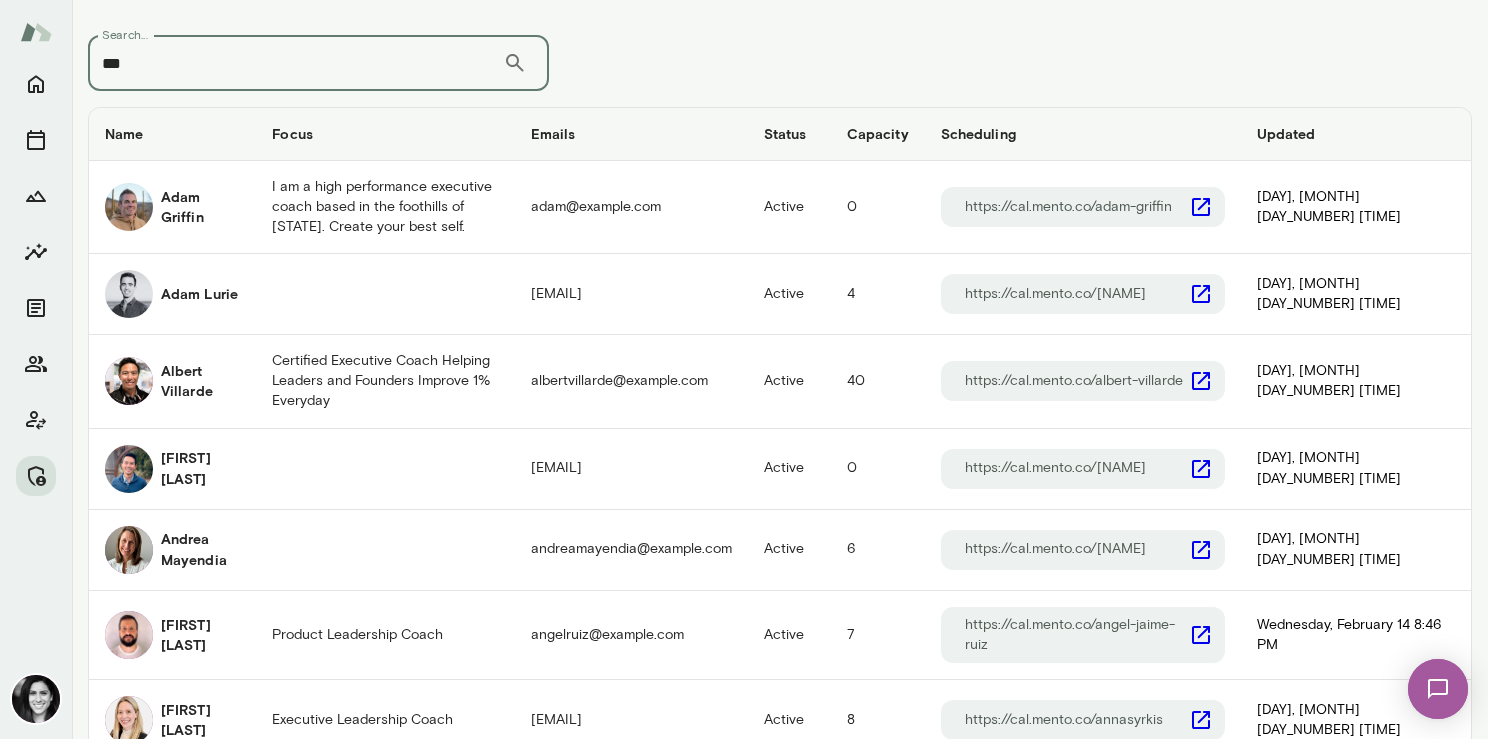 click on "***" at bounding box center (295, 63) 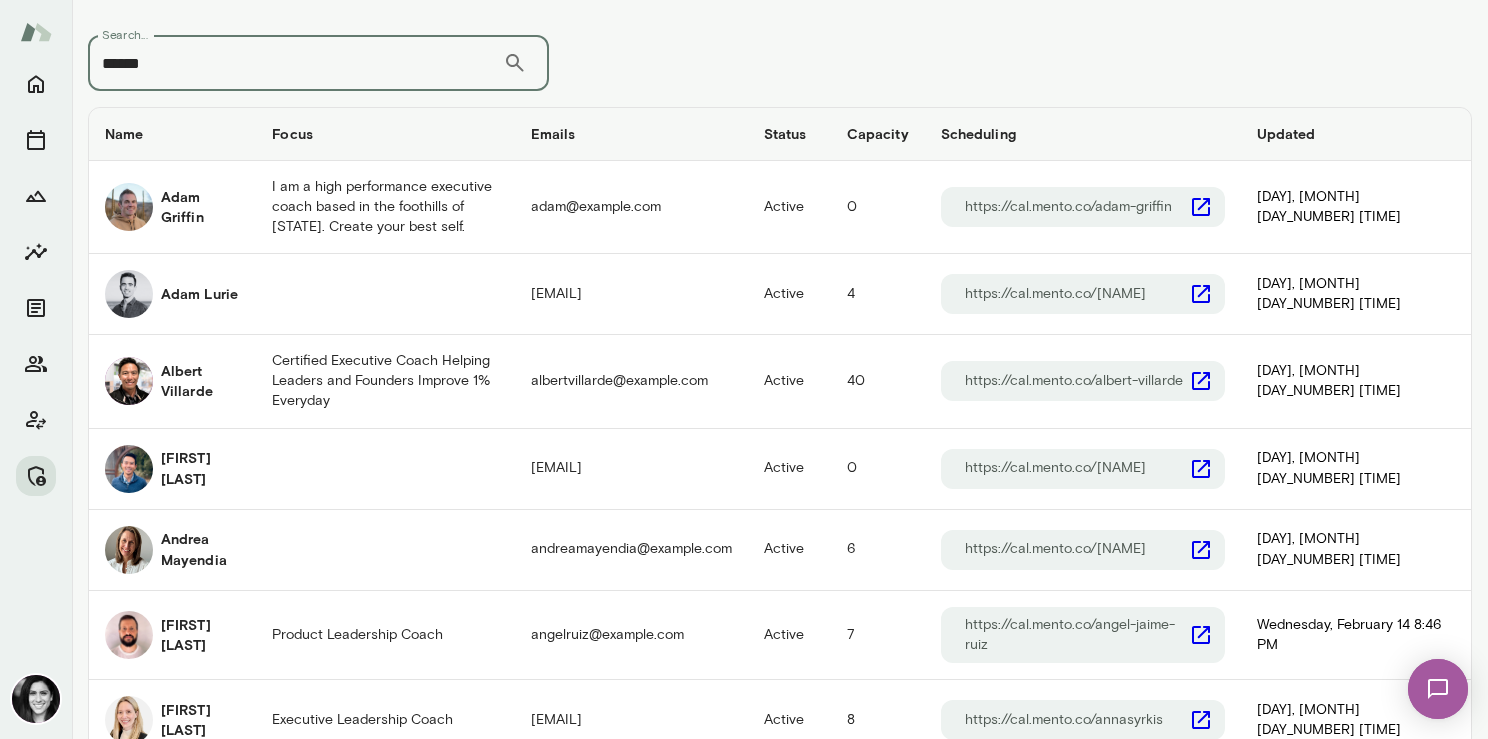 scroll, scrollTop: 0, scrollLeft: 0, axis: both 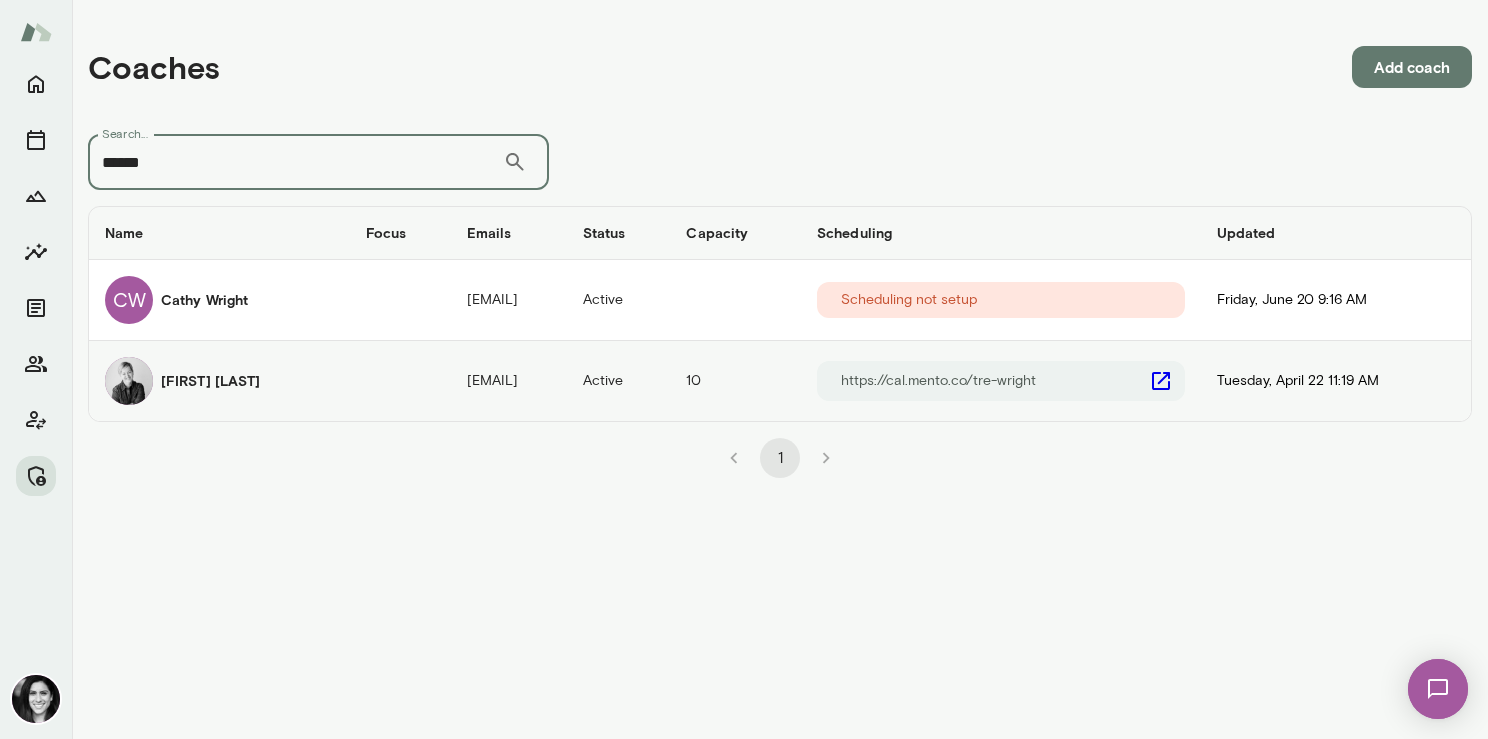 type on "******" 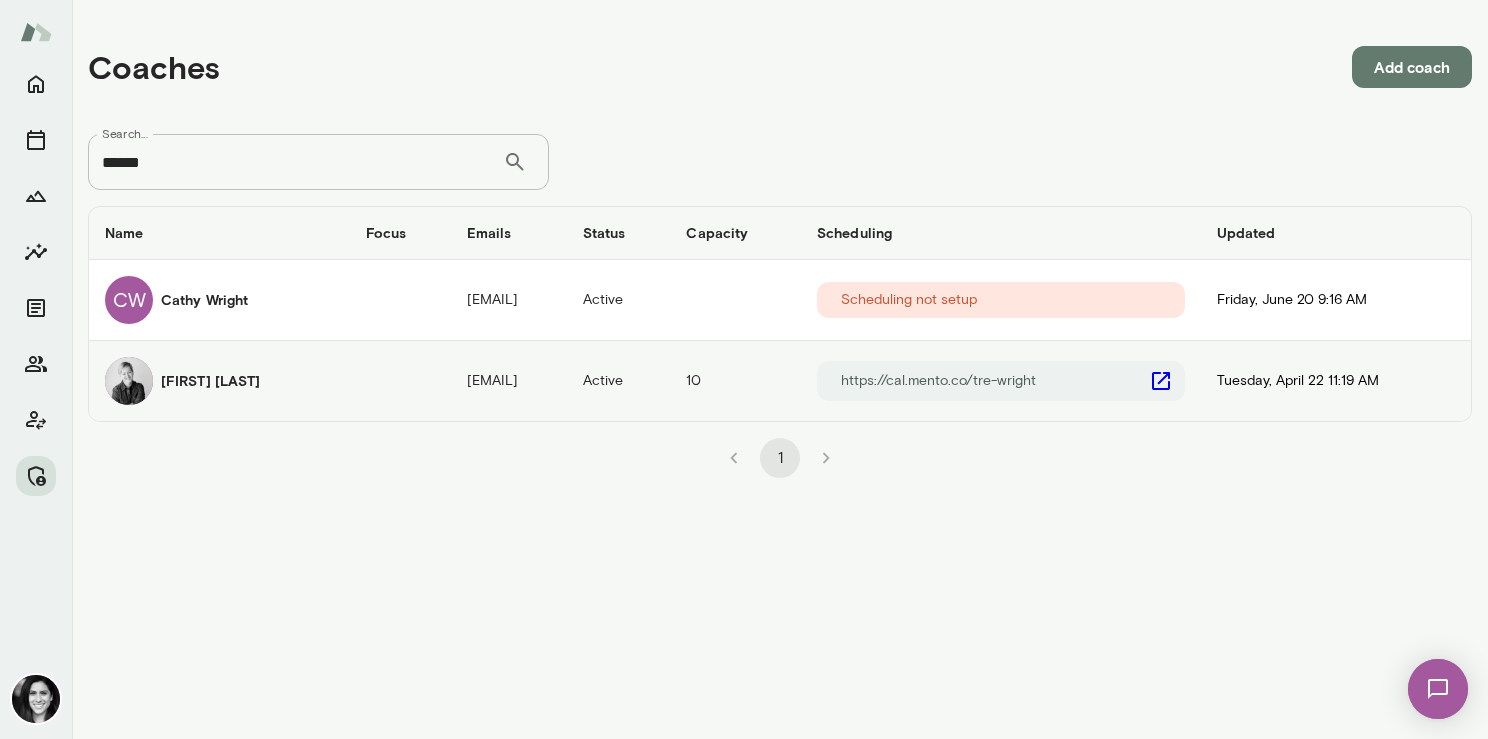 click on "Tré Wright" at bounding box center [219, 300] 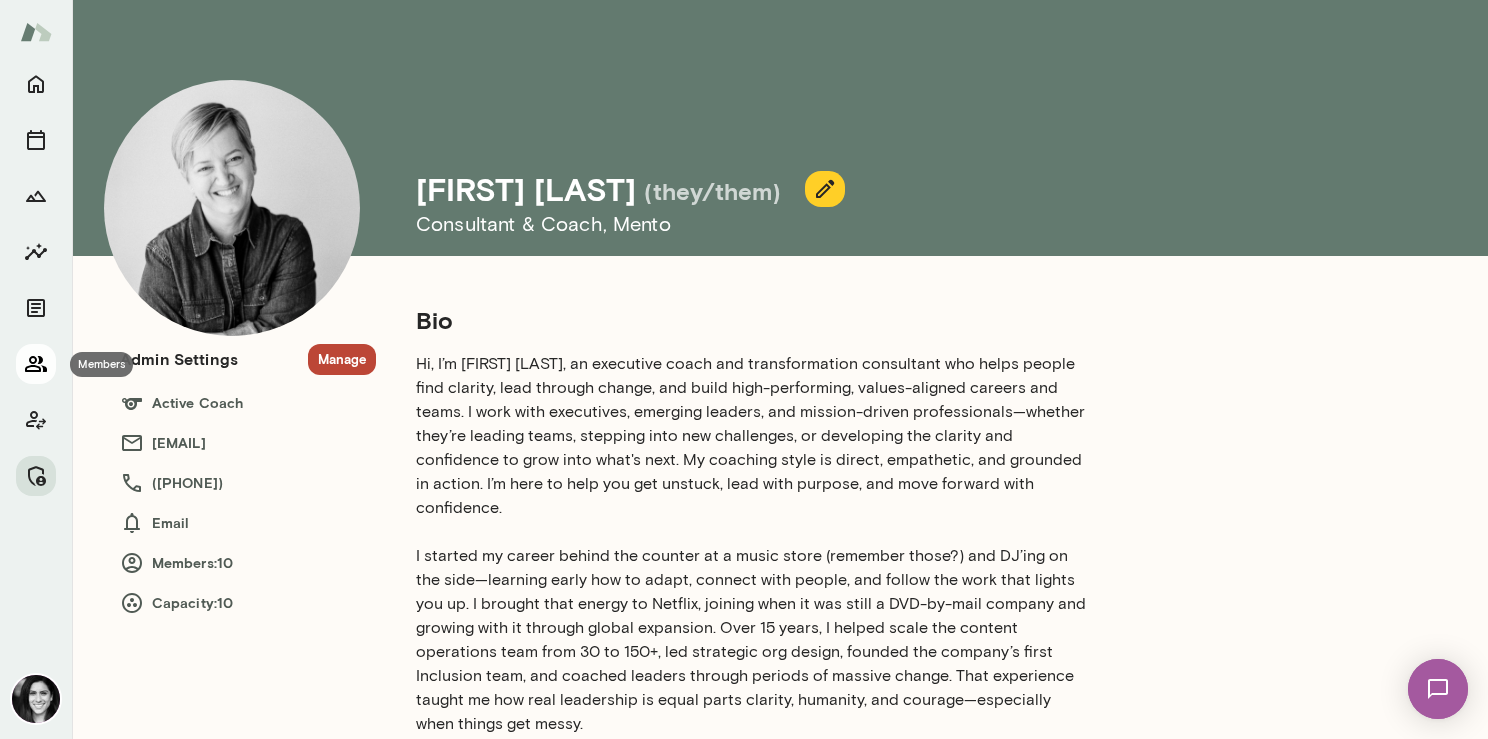 click at bounding box center [36, 364] 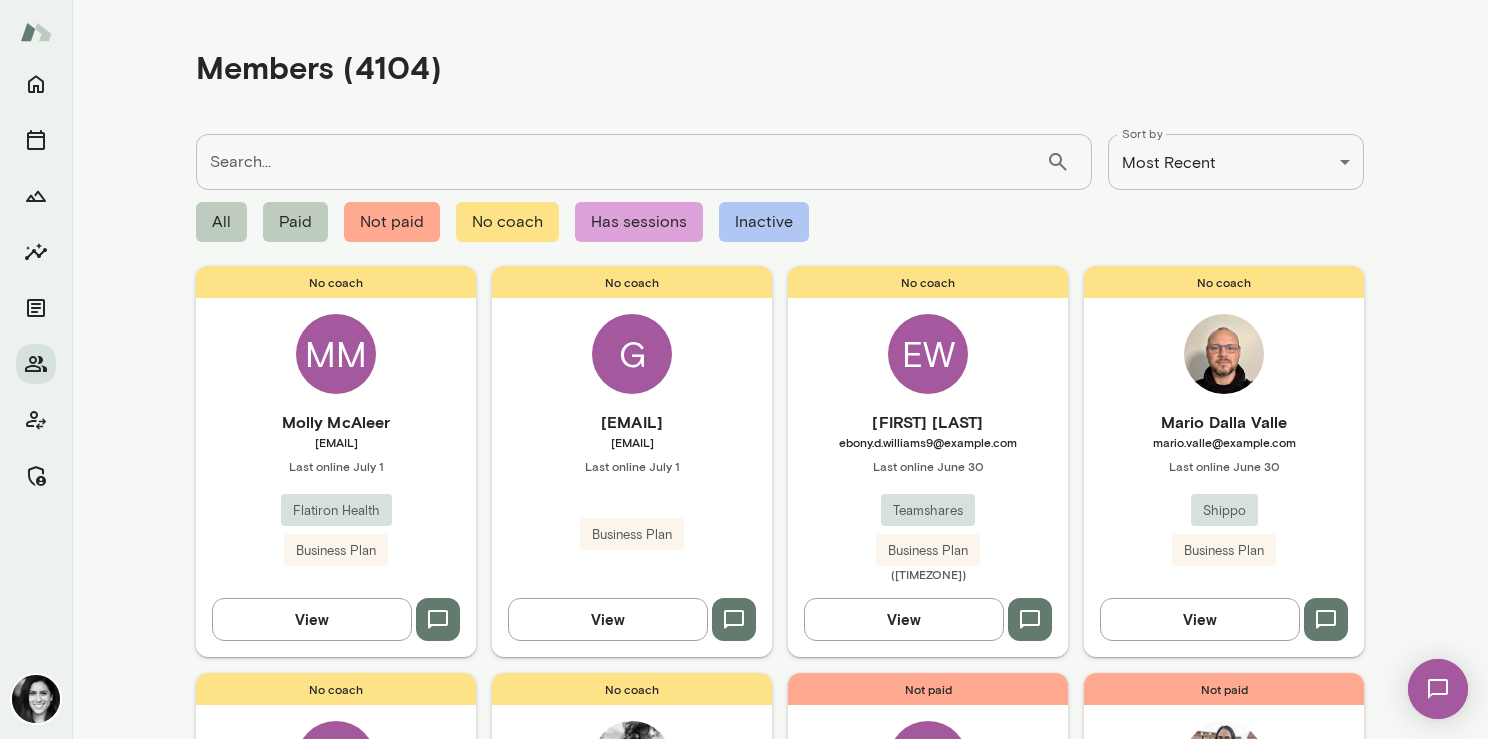 click on "Search..." at bounding box center [621, 162] 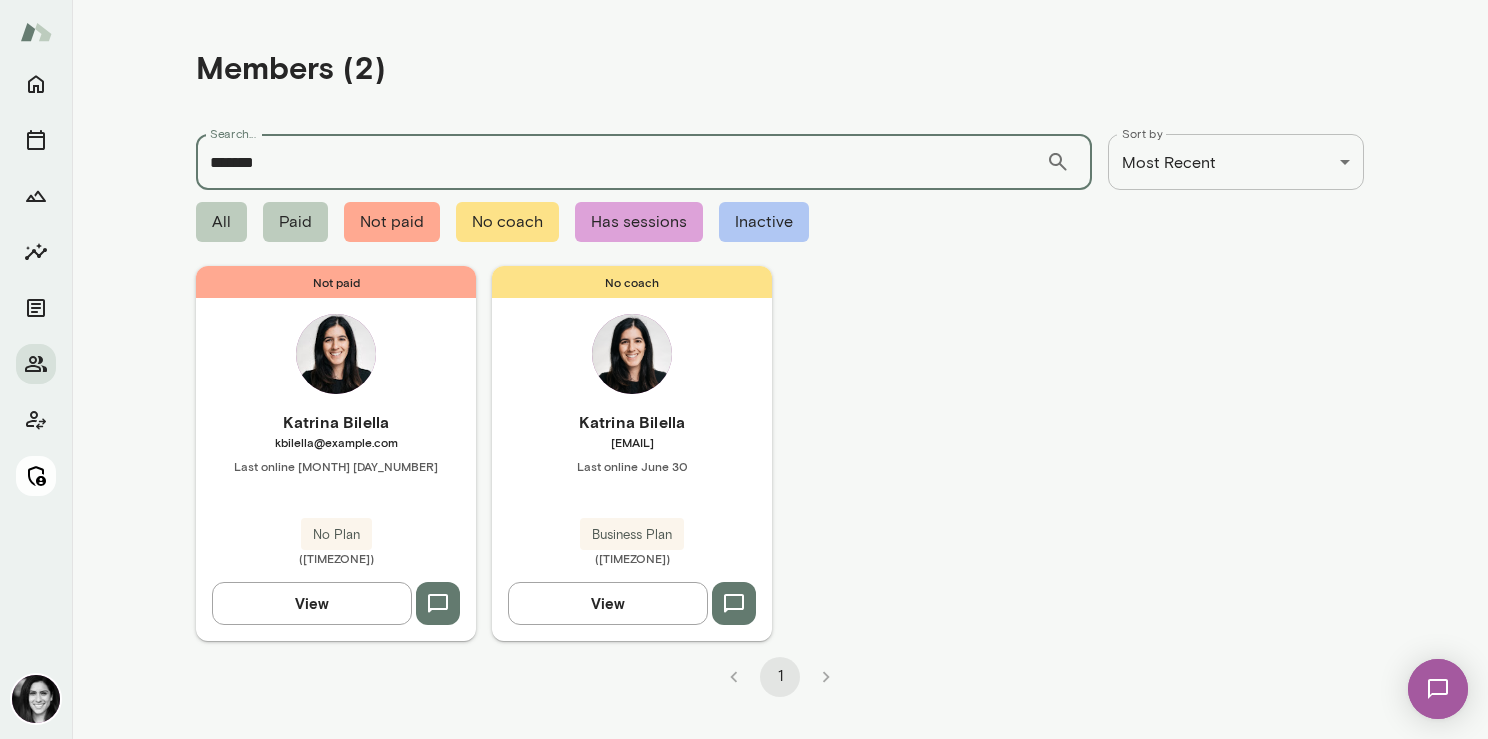 type on "*******" 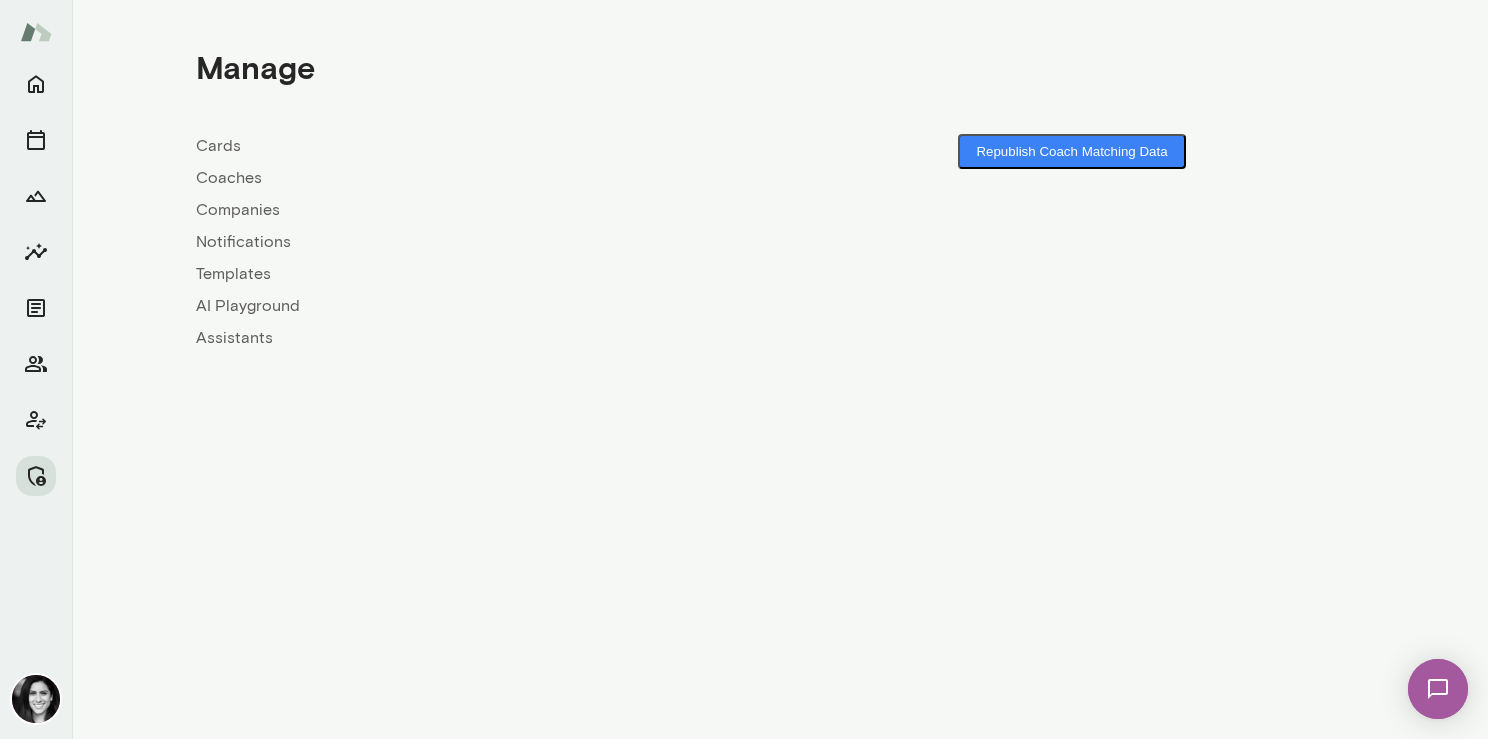 click on "Coaches" at bounding box center [488, 178] 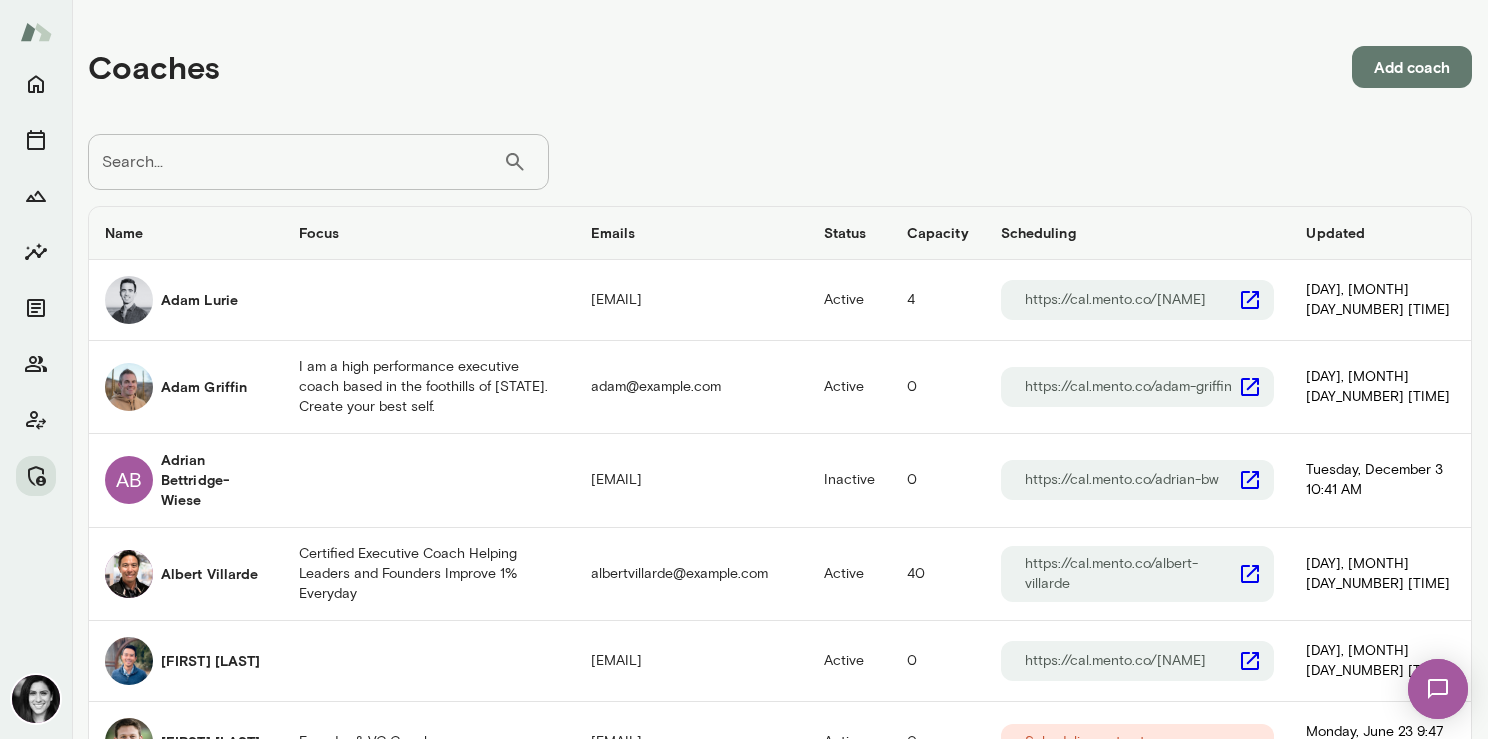 click on "Search..." at bounding box center (295, 162) 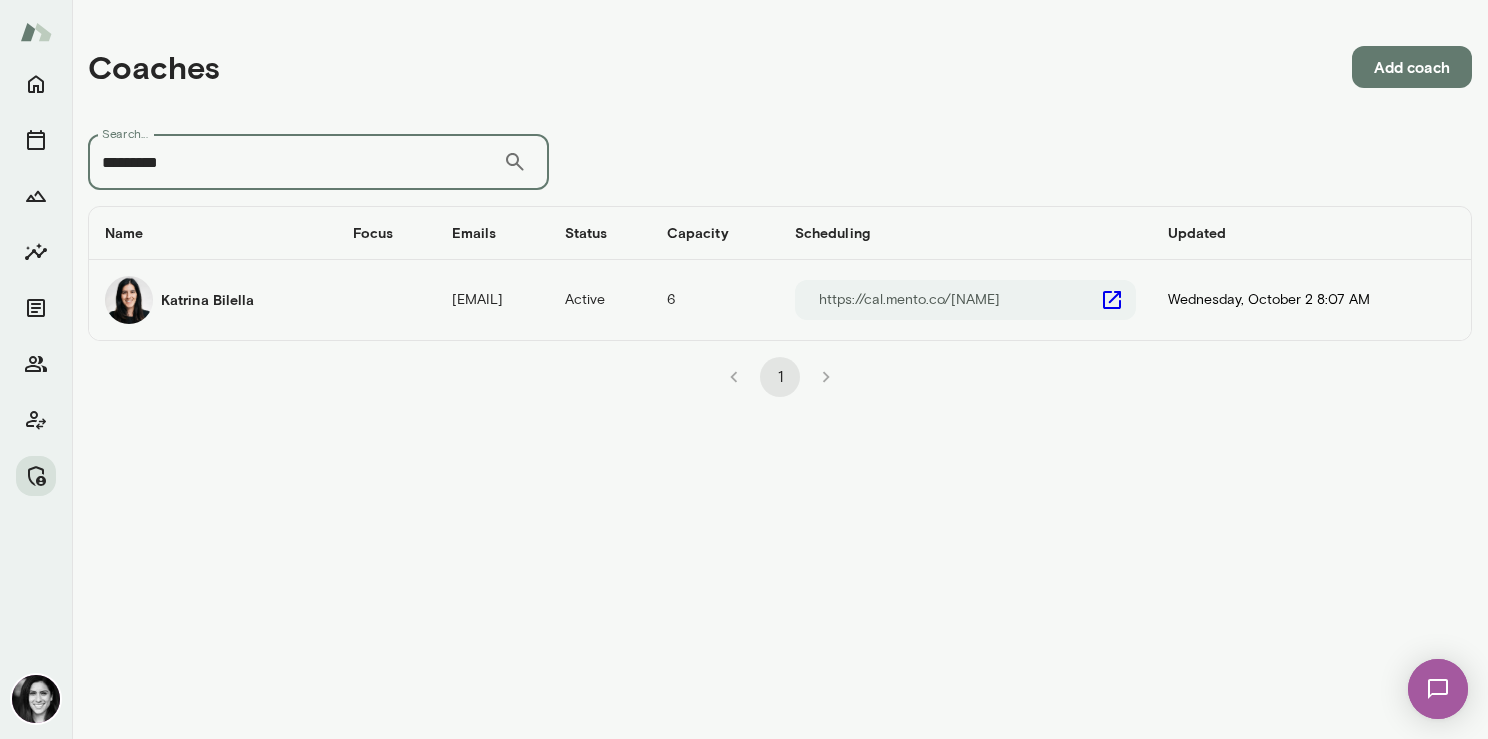 type on "*********" 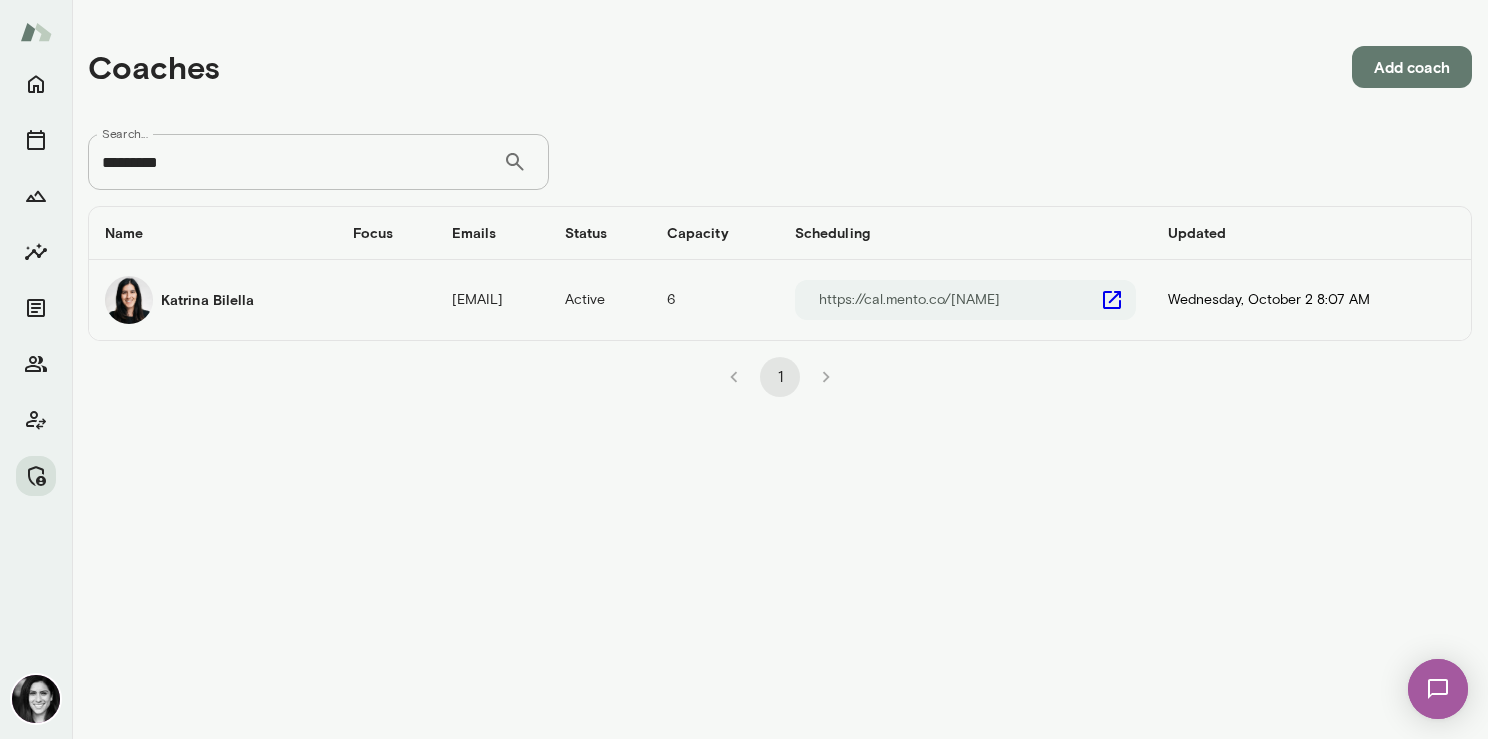 click on "Katrina Bilella" at bounding box center (213, 300) 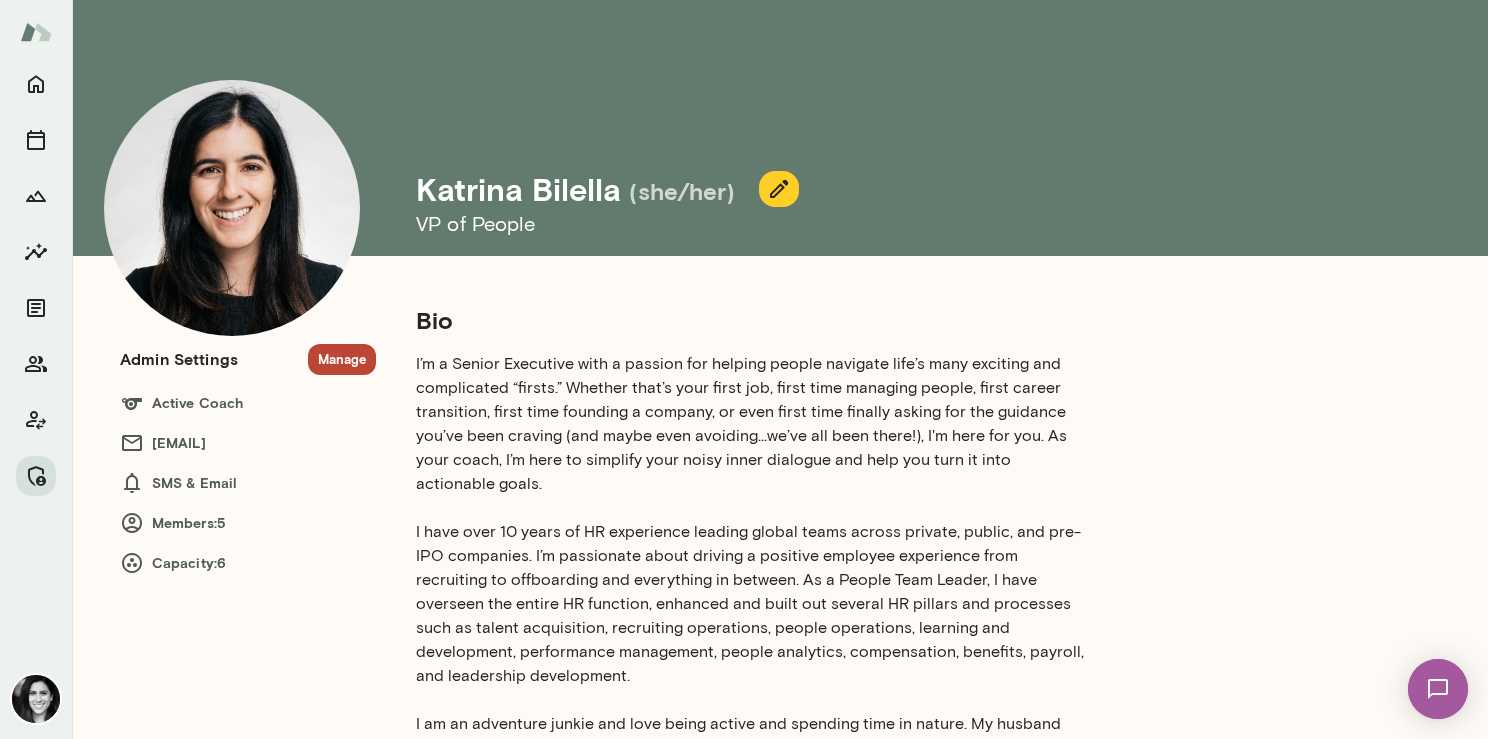 click at bounding box center (232, 208) 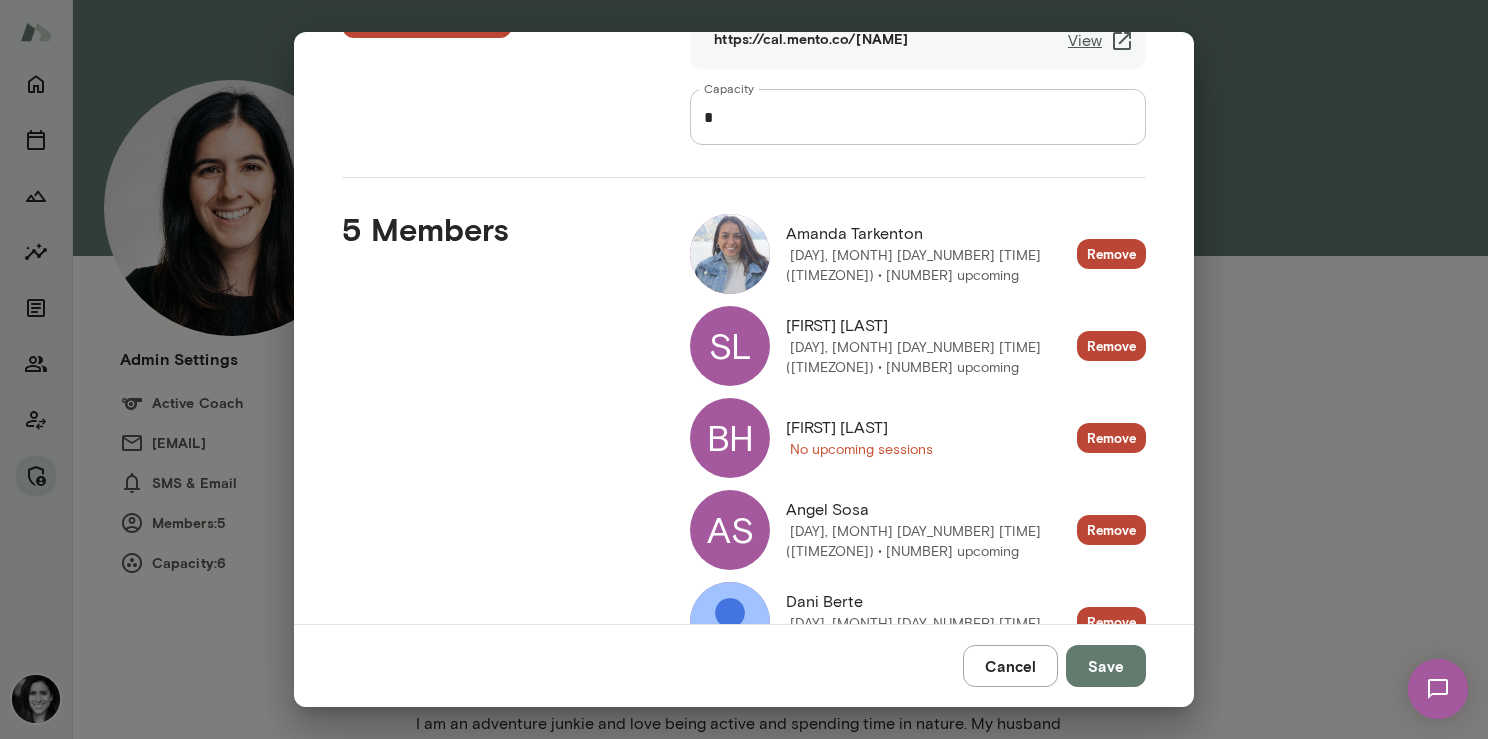 scroll, scrollTop: 225, scrollLeft: 0, axis: vertical 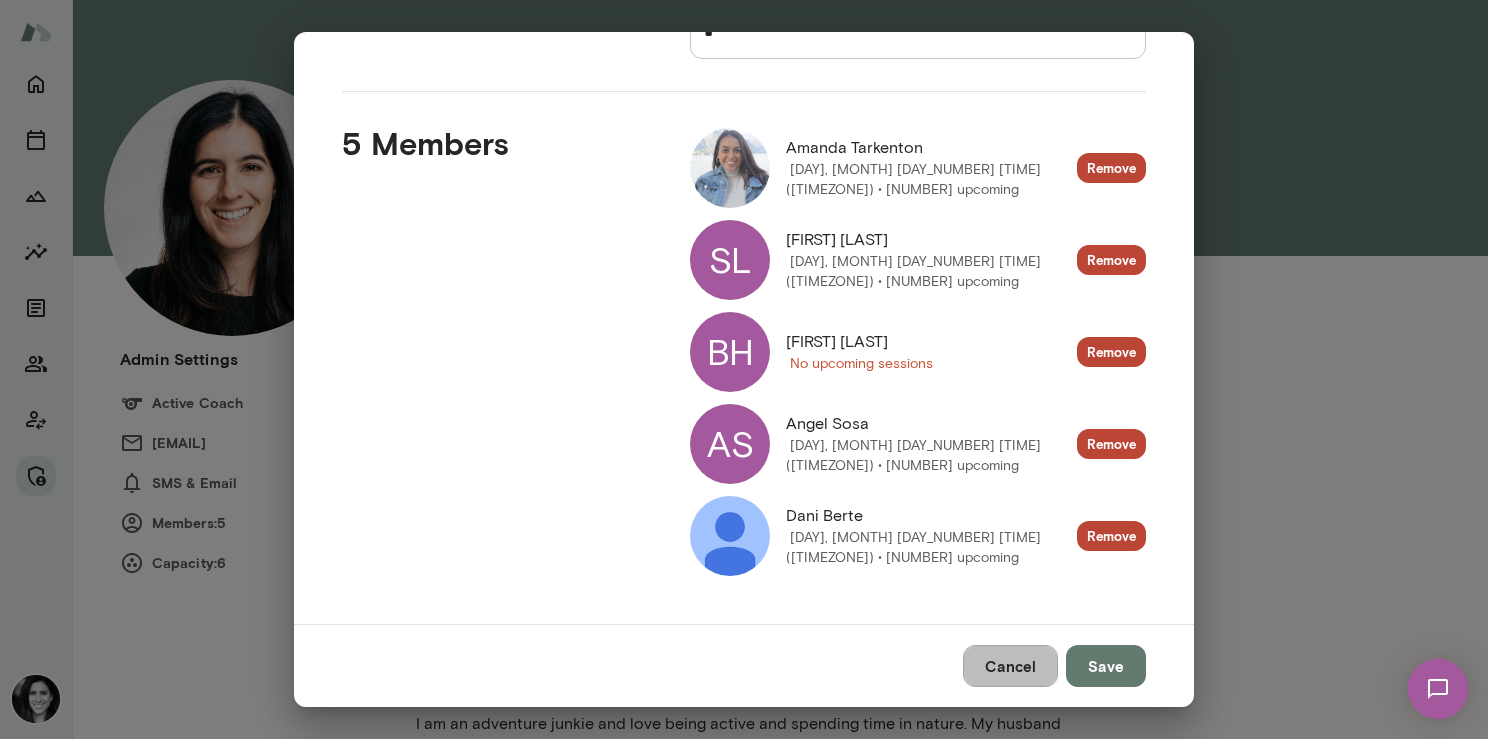 click on "Cancel" at bounding box center (1010, 666) 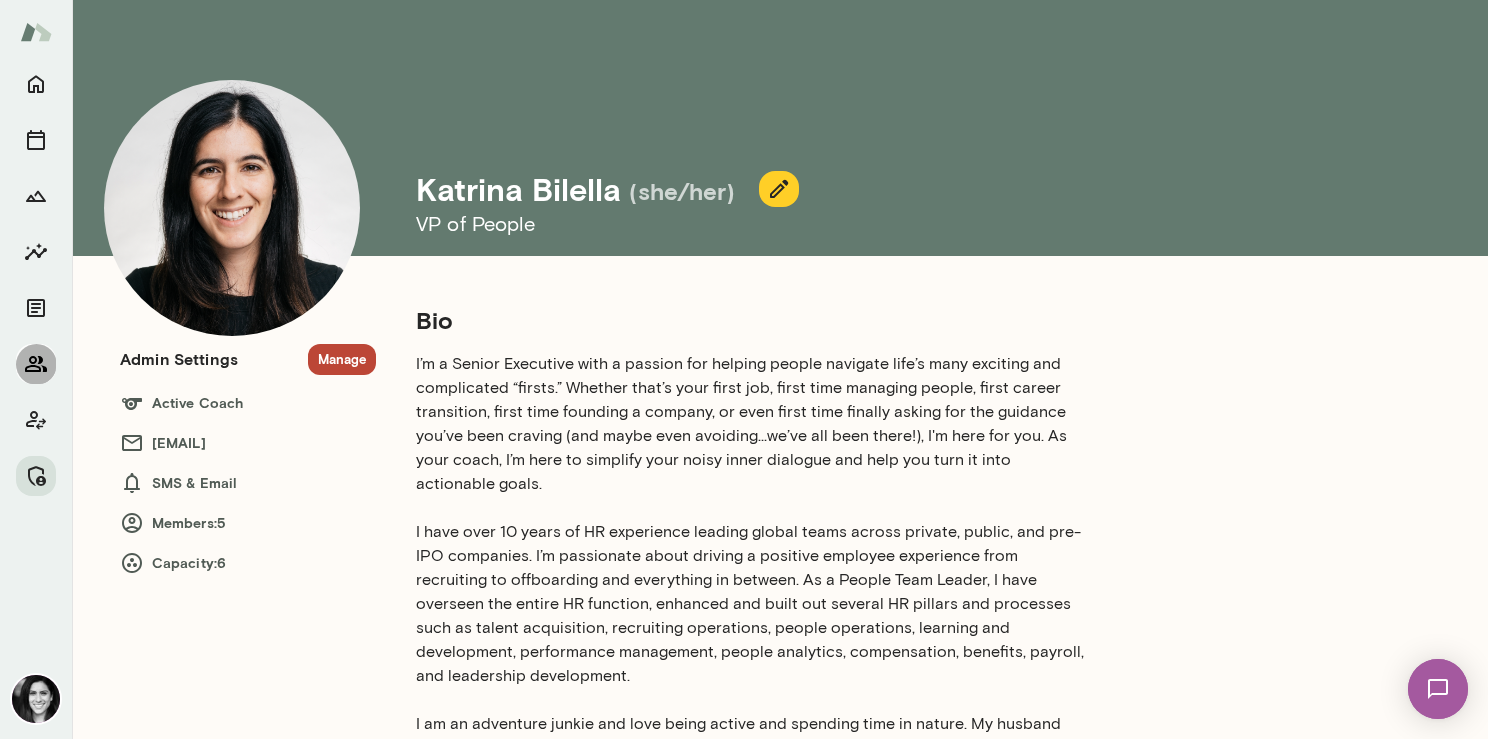 click at bounding box center [36, 364] 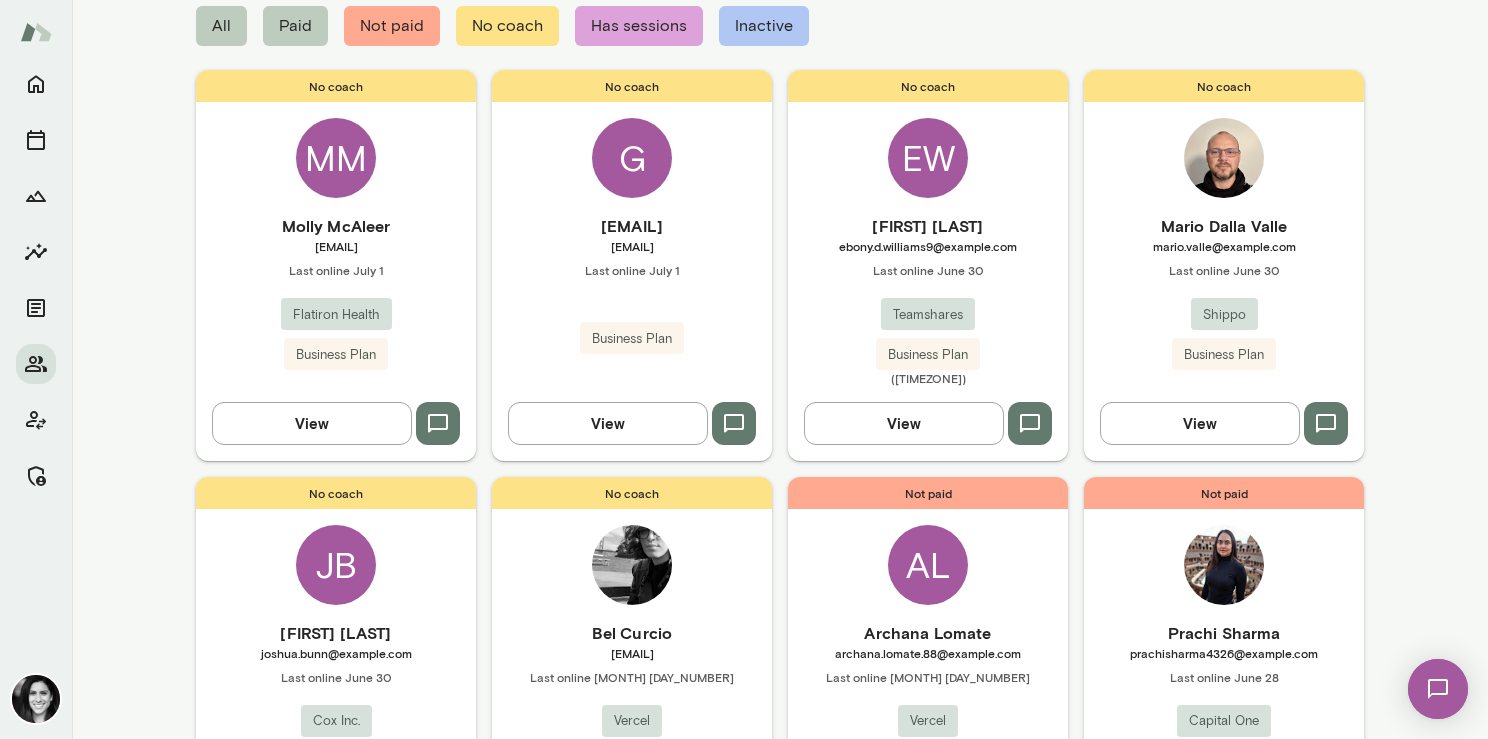 scroll, scrollTop: 0, scrollLeft: 0, axis: both 